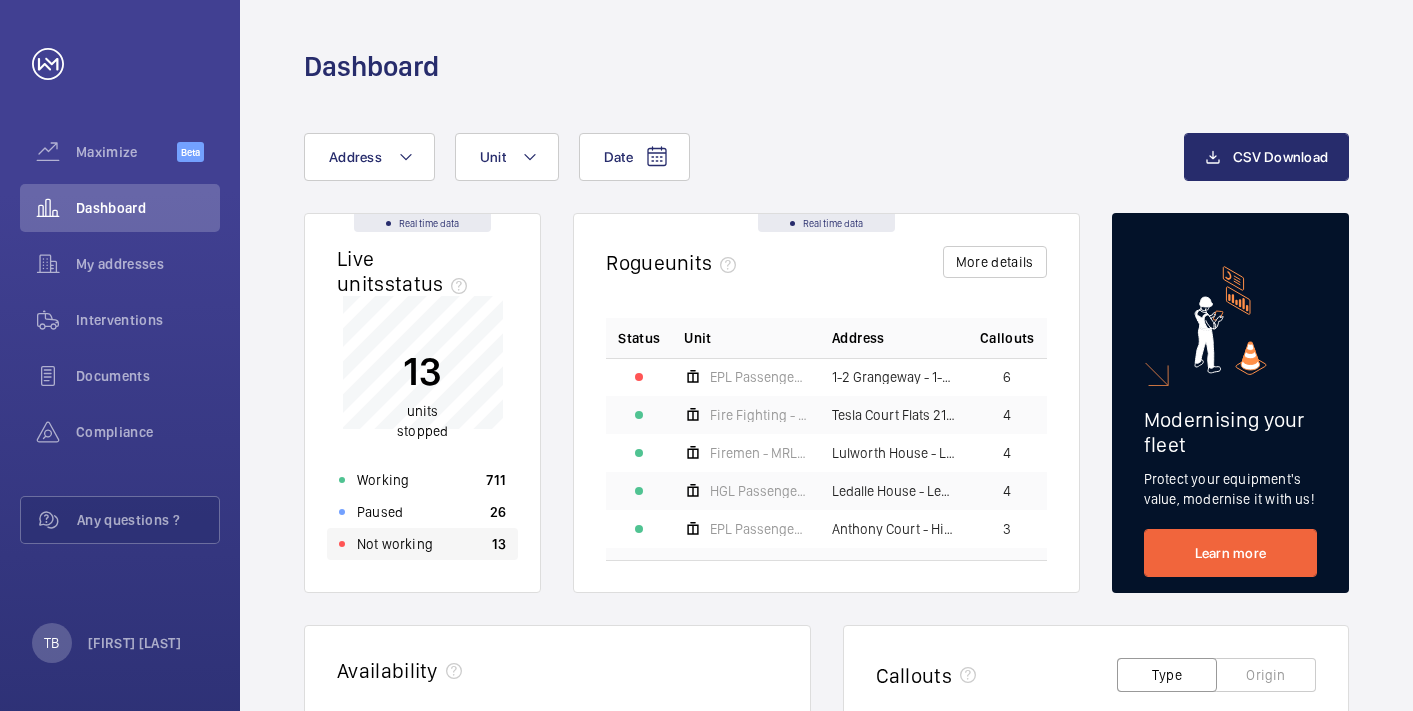 scroll, scrollTop: 0, scrollLeft: 0, axis: both 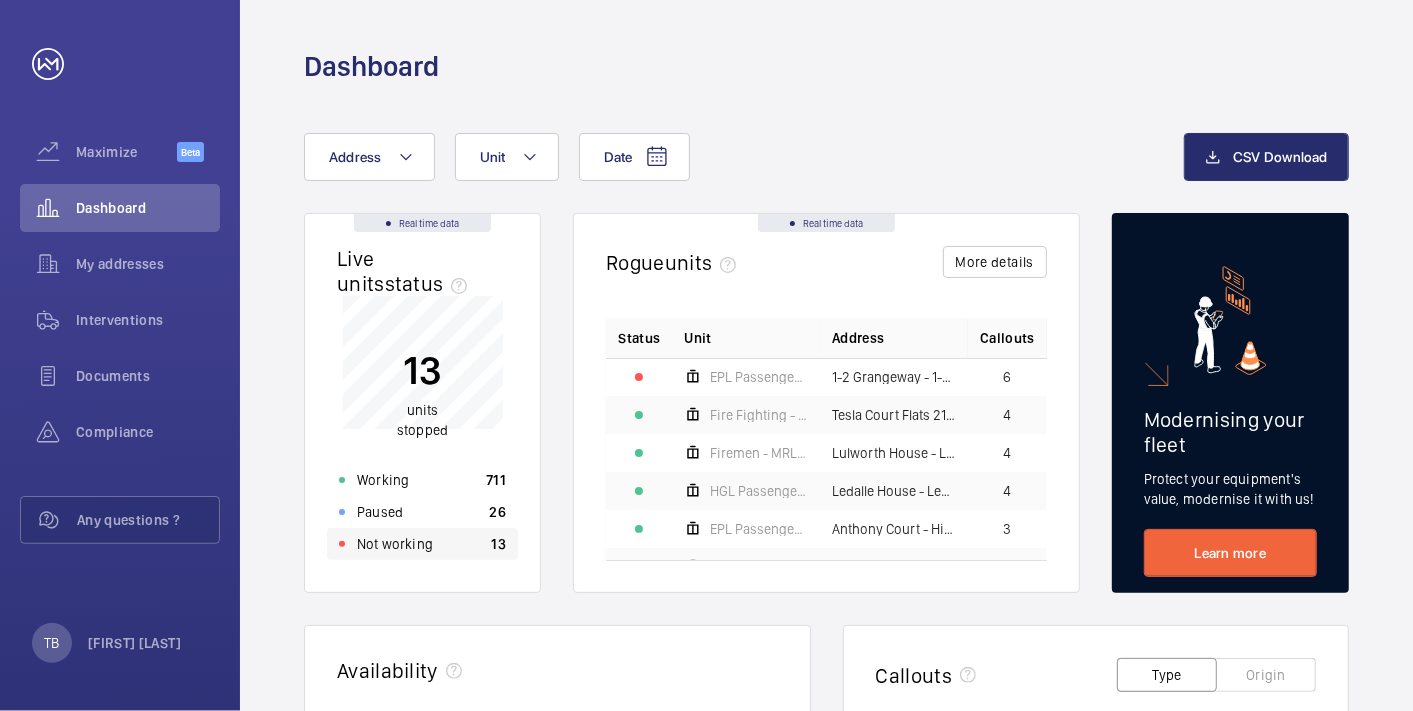 click on "Not working 13" 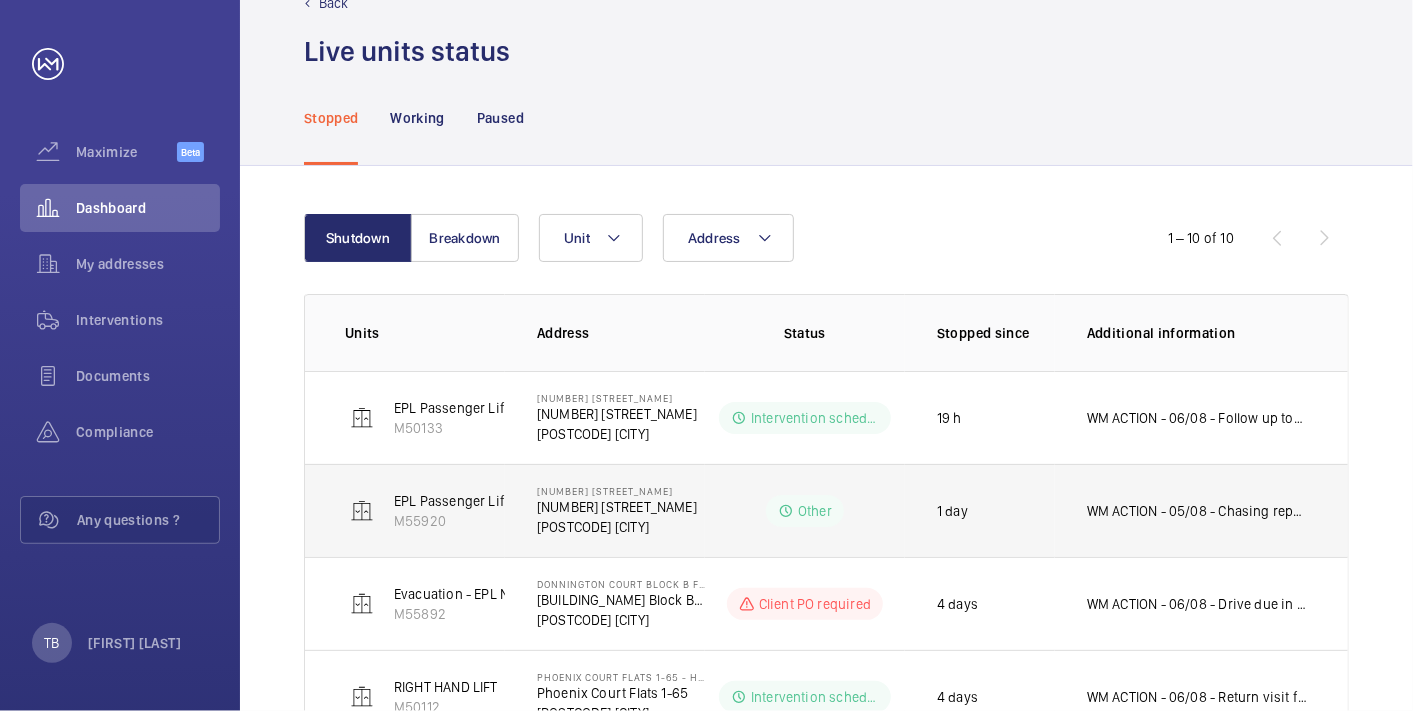 scroll, scrollTop: 0, scrollLeft: 0, axis: both 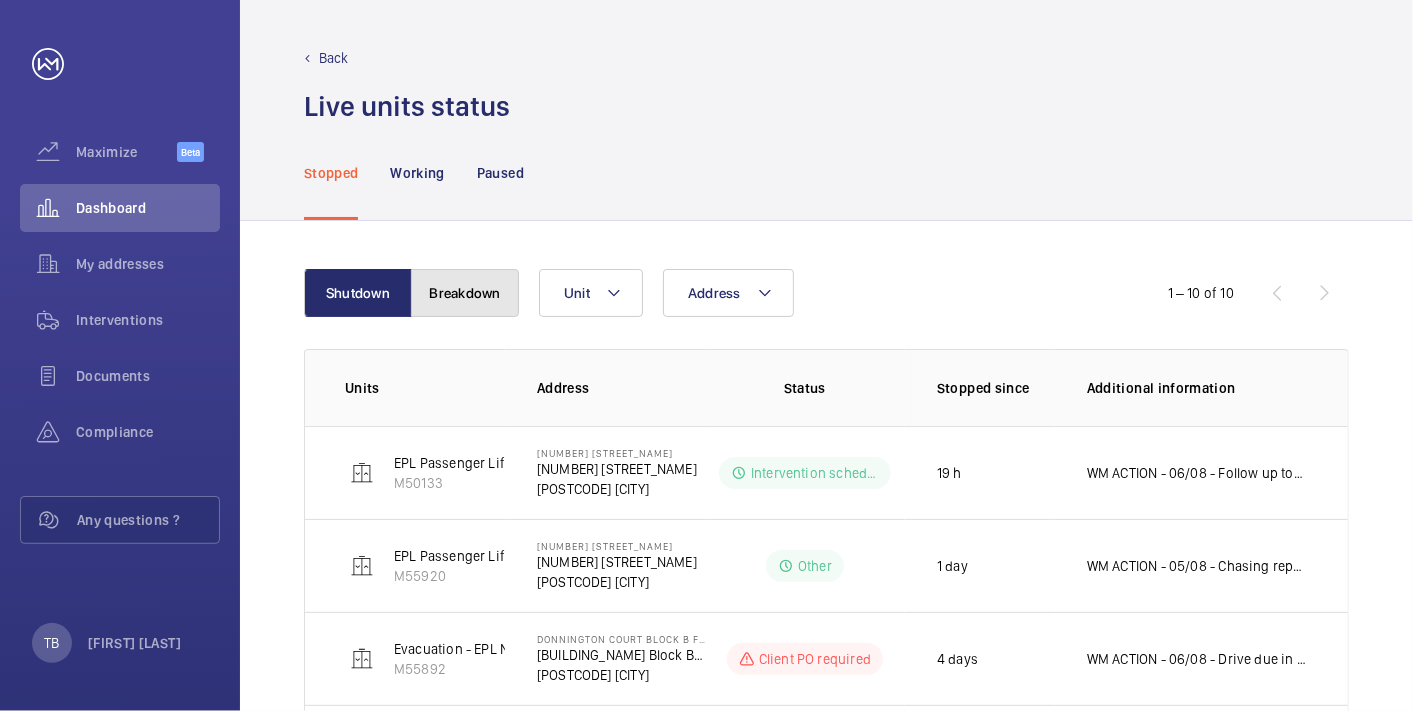 click on "Breakdown" 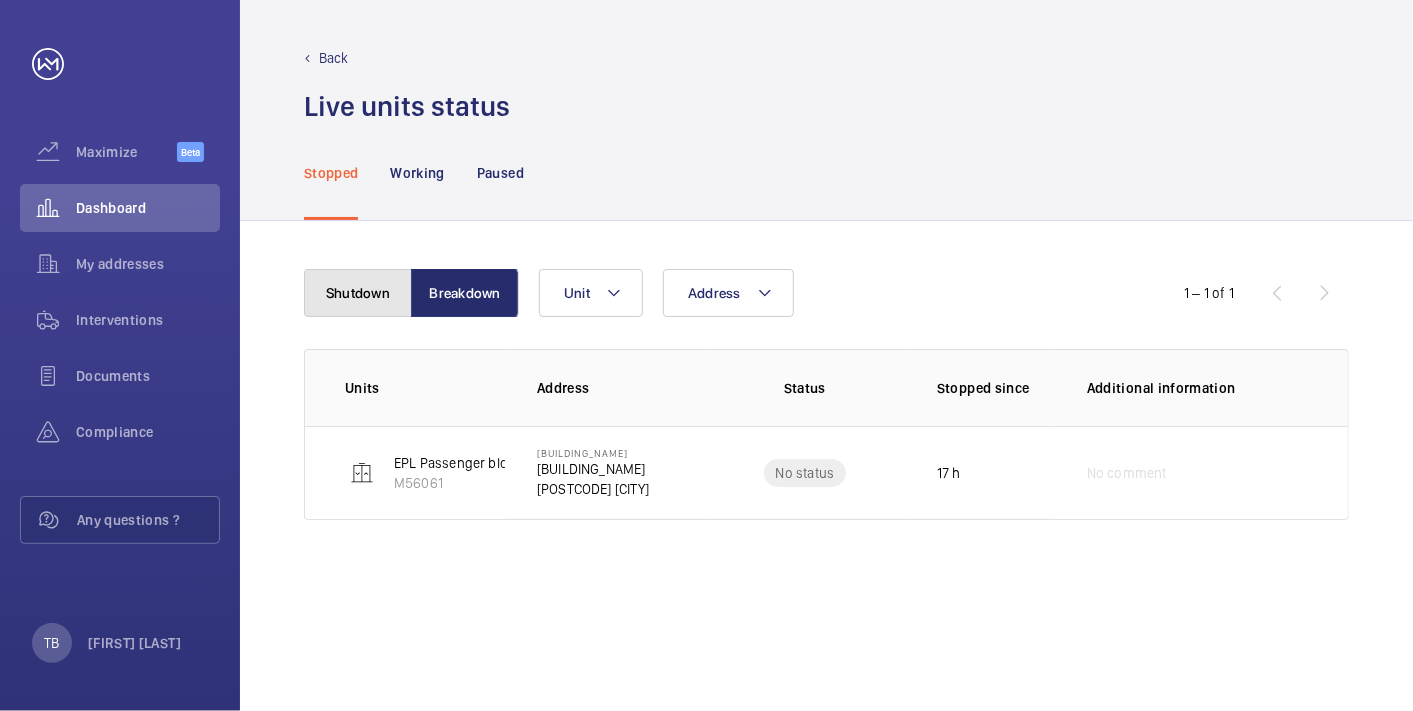 click on "Shutdown" 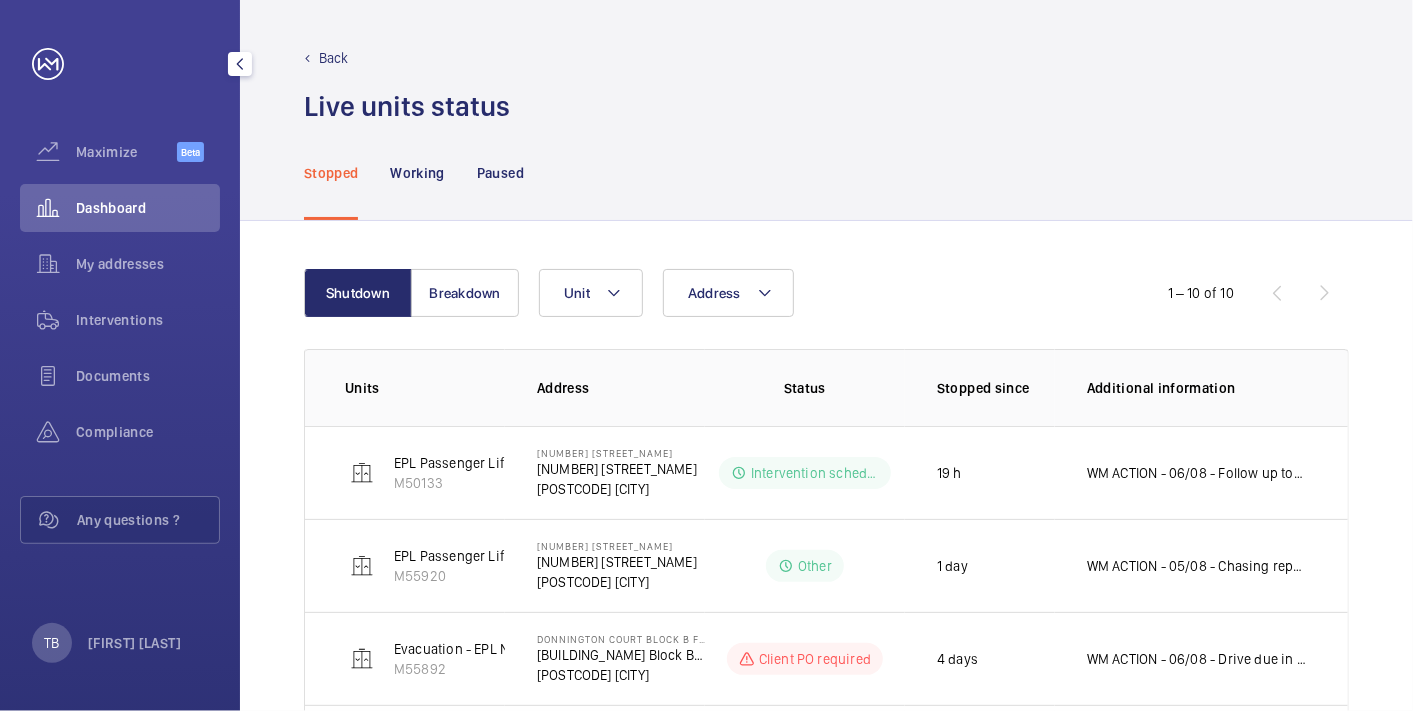 click on "Dashboard" 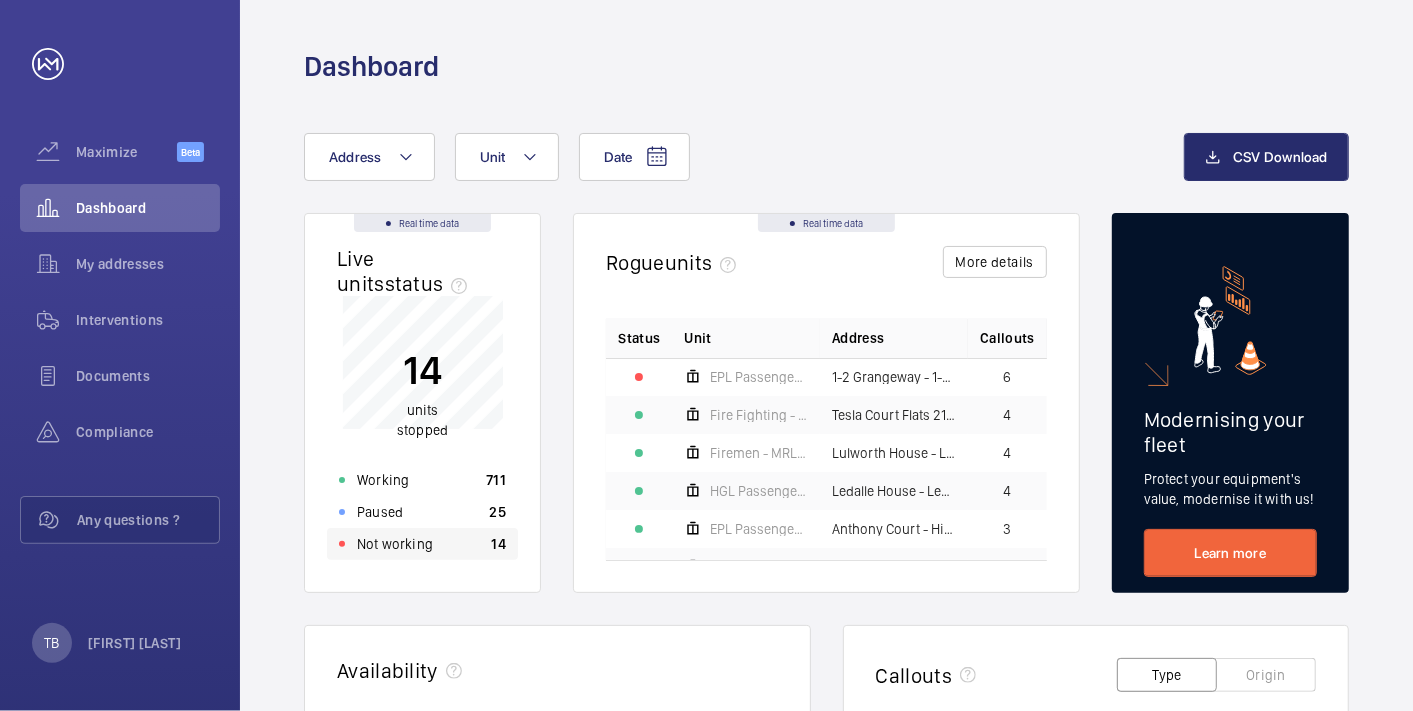 click on "Not working 14" 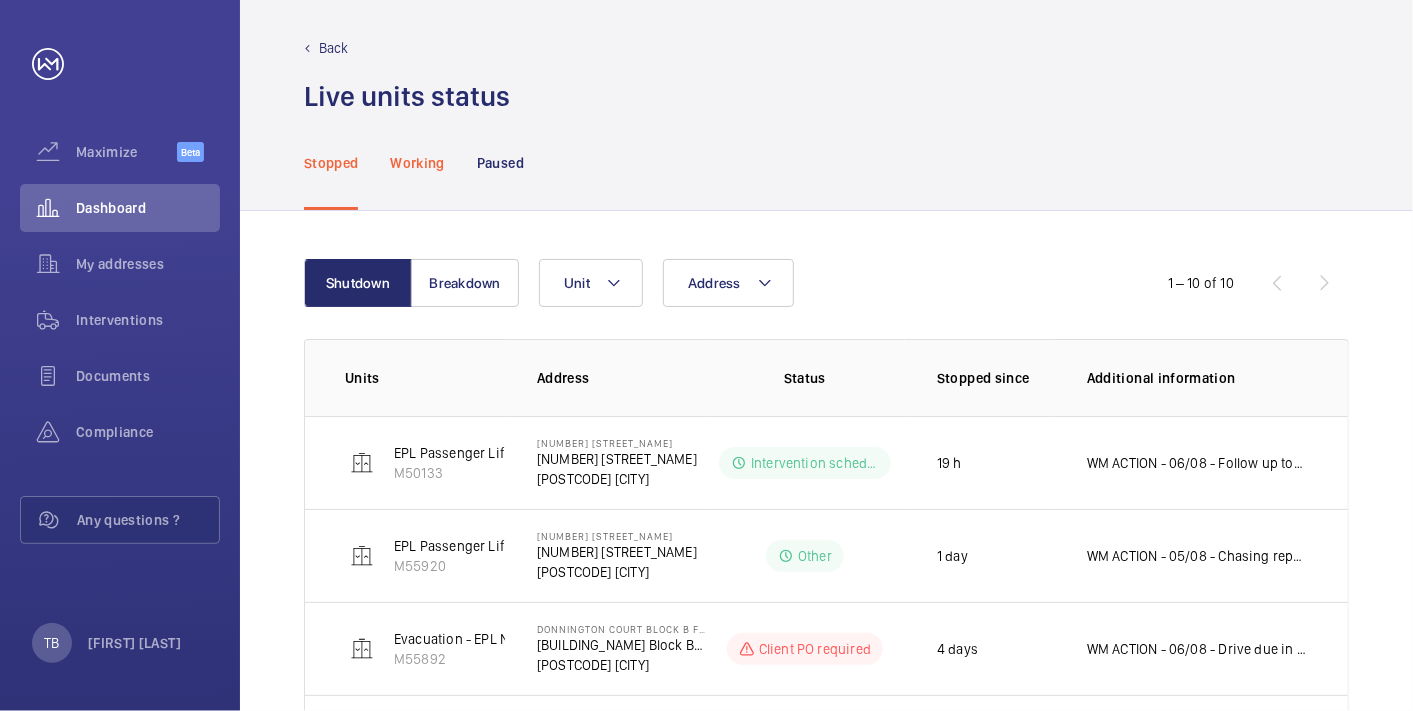 scroll, scrollTop: 2, scrollLeft: 0, axis: vertical 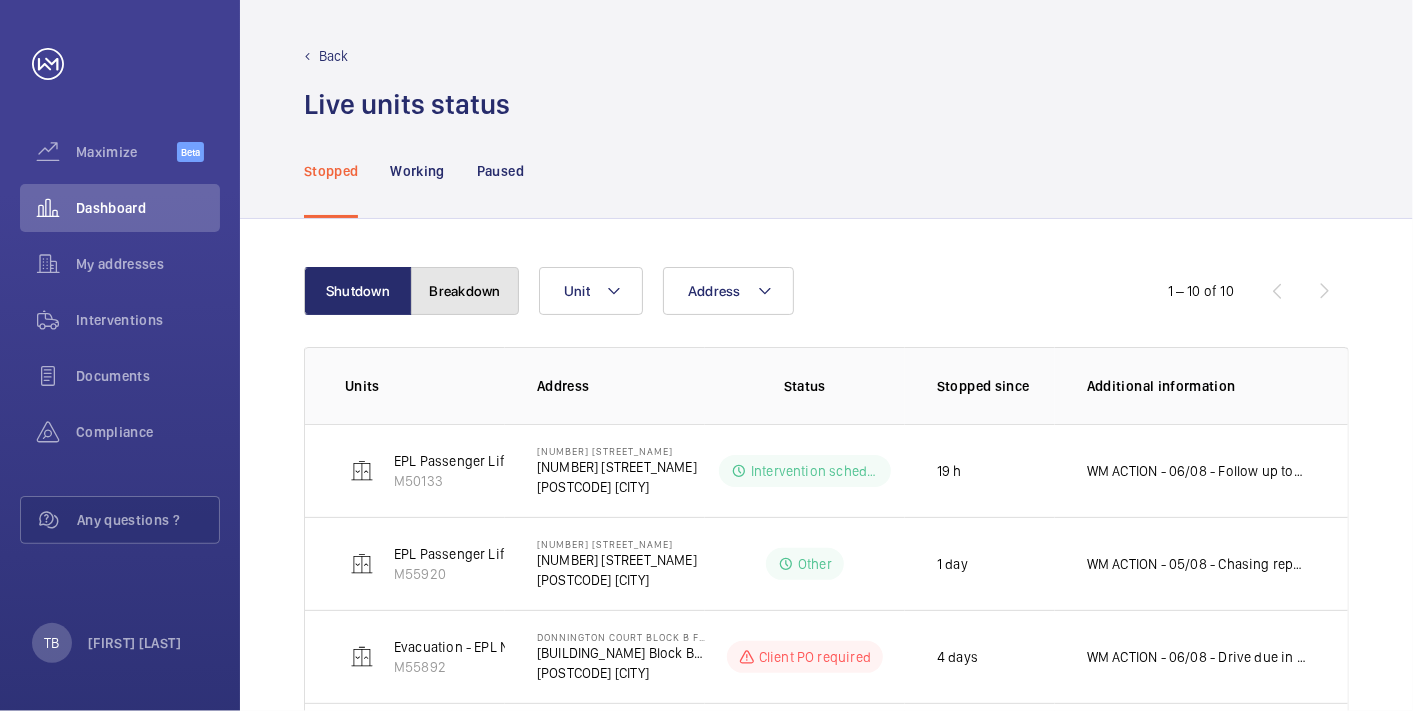 click on "Breakdown" 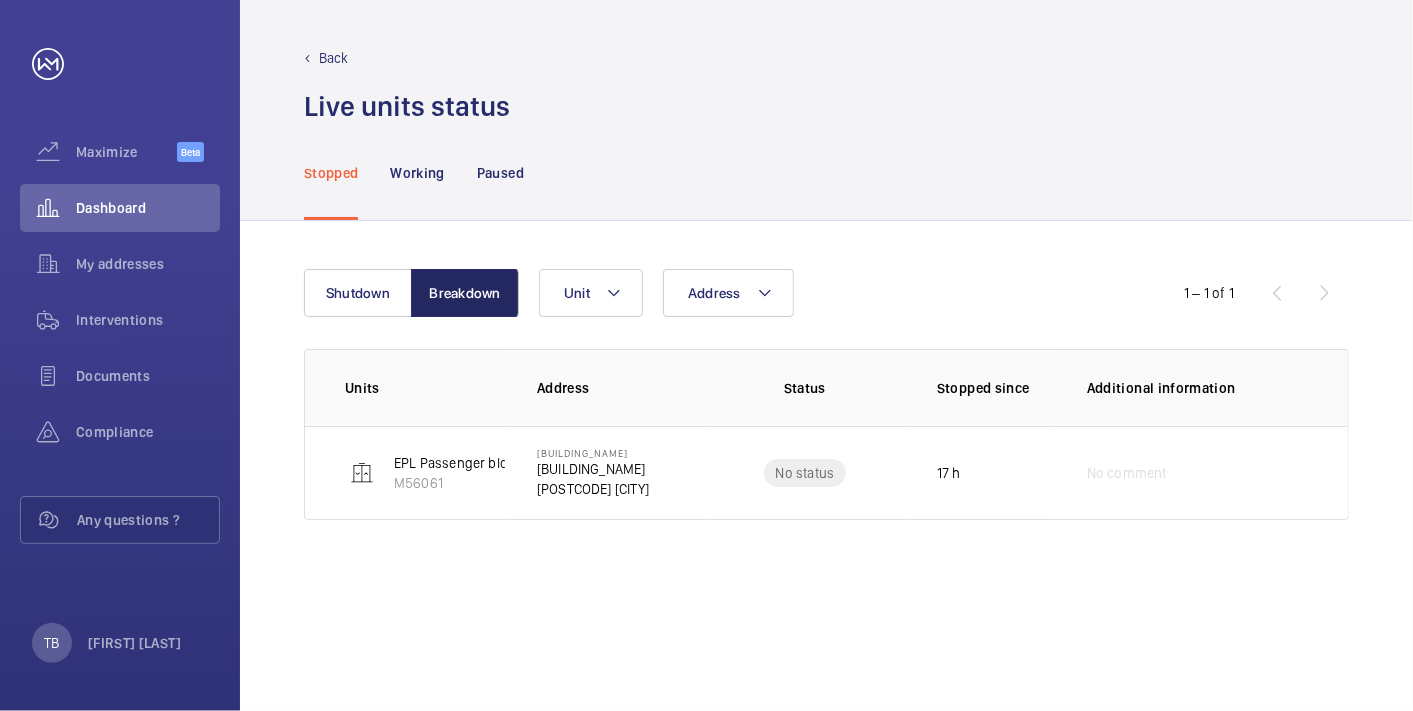 scroll, scrollTop: 0, scrollLeft: 0, axis: both 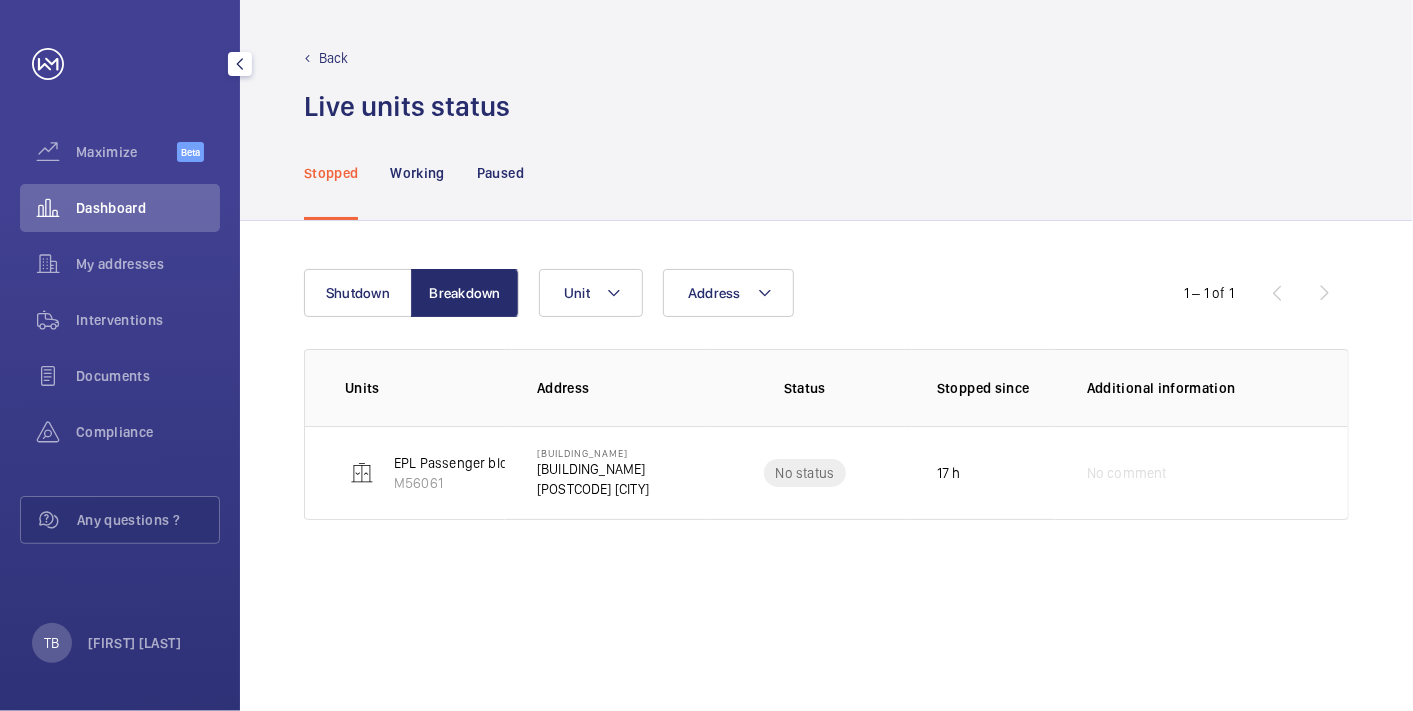 click on "Dashboard" 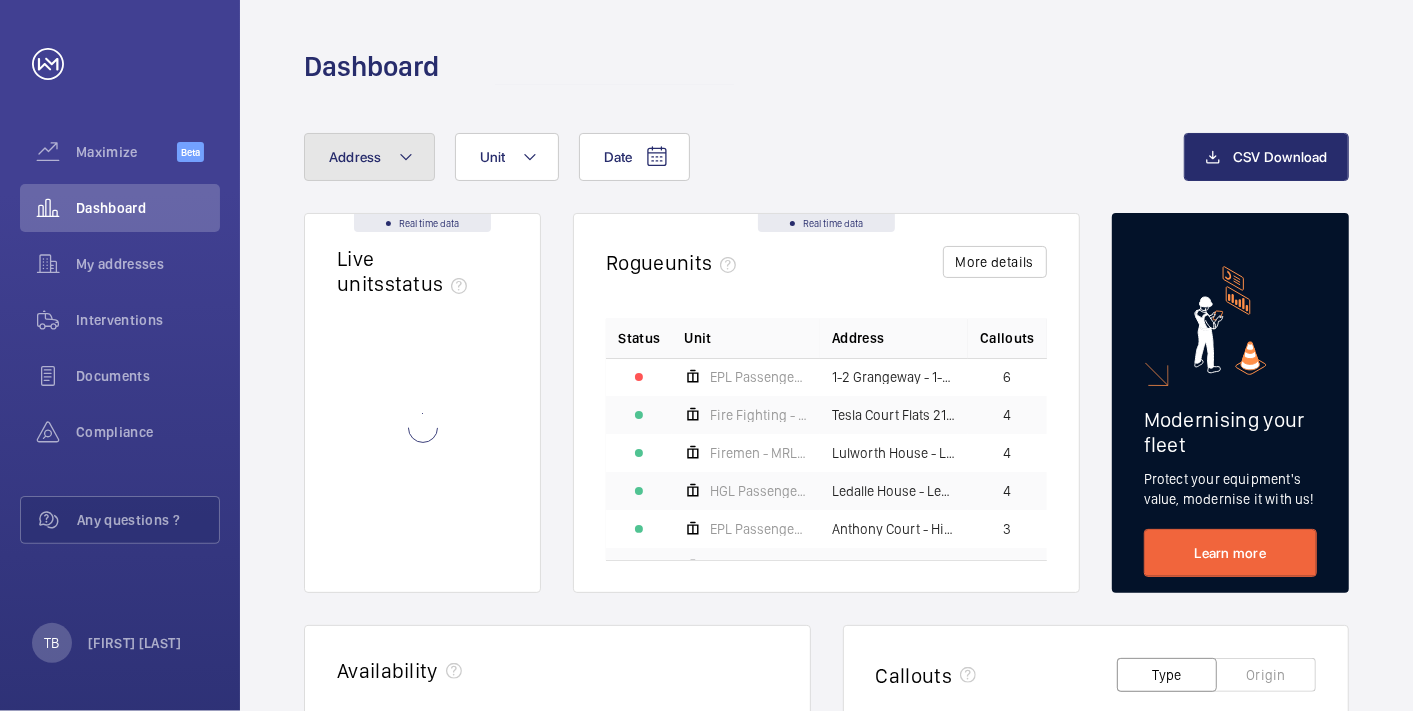 click on "Address" 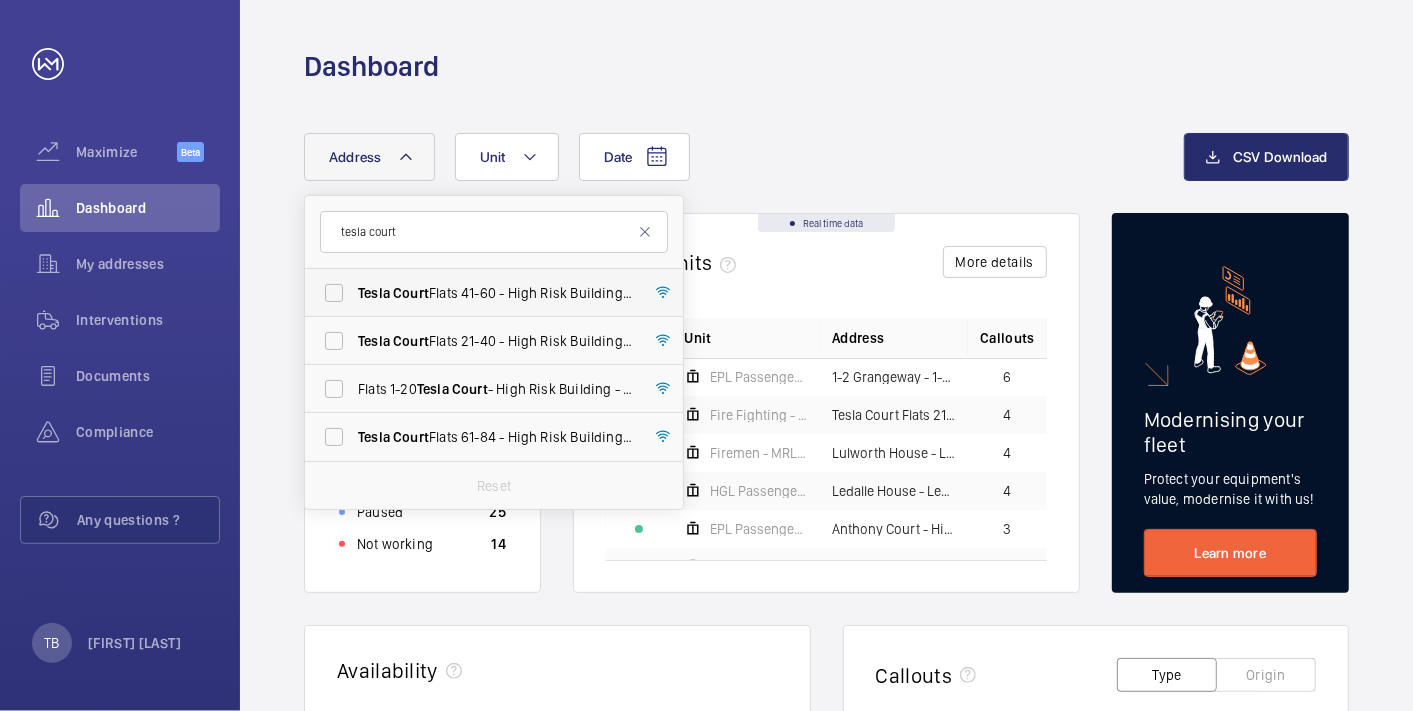 type on "tesla court" 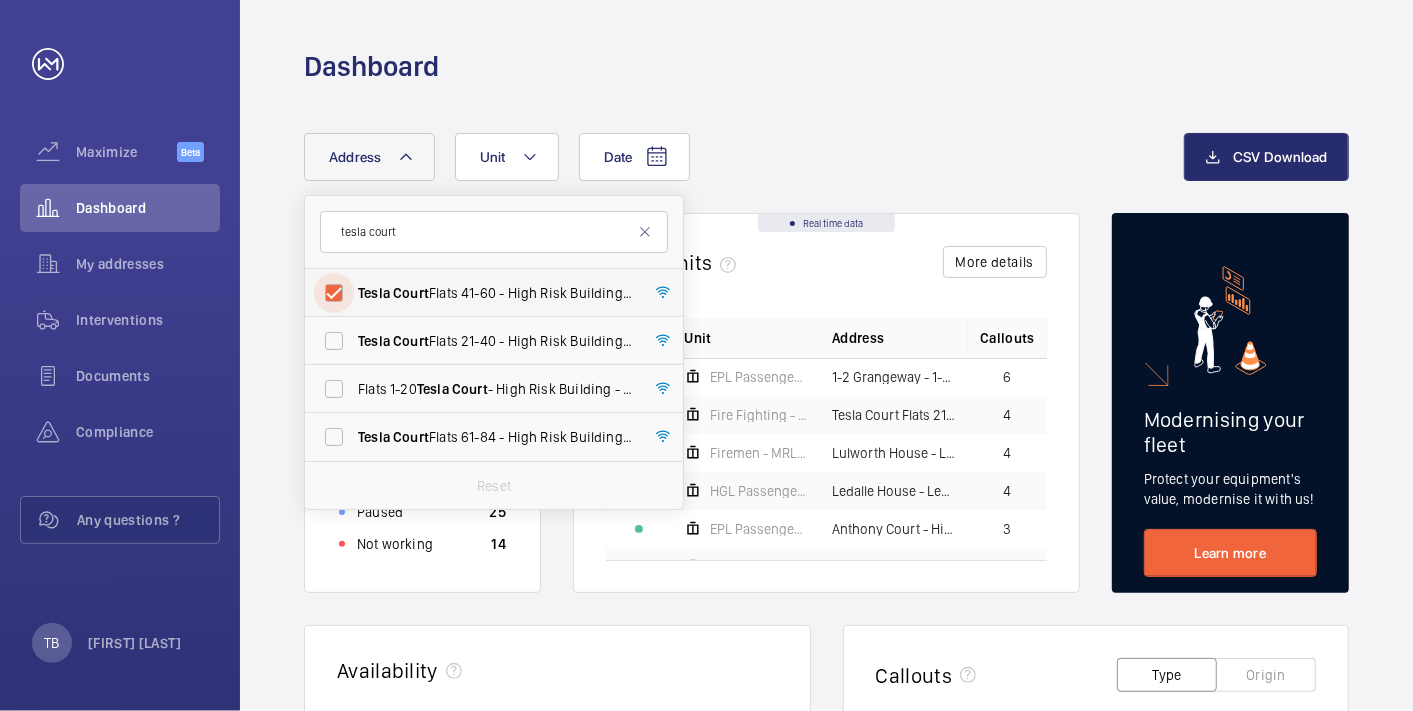 checkbox on "true" 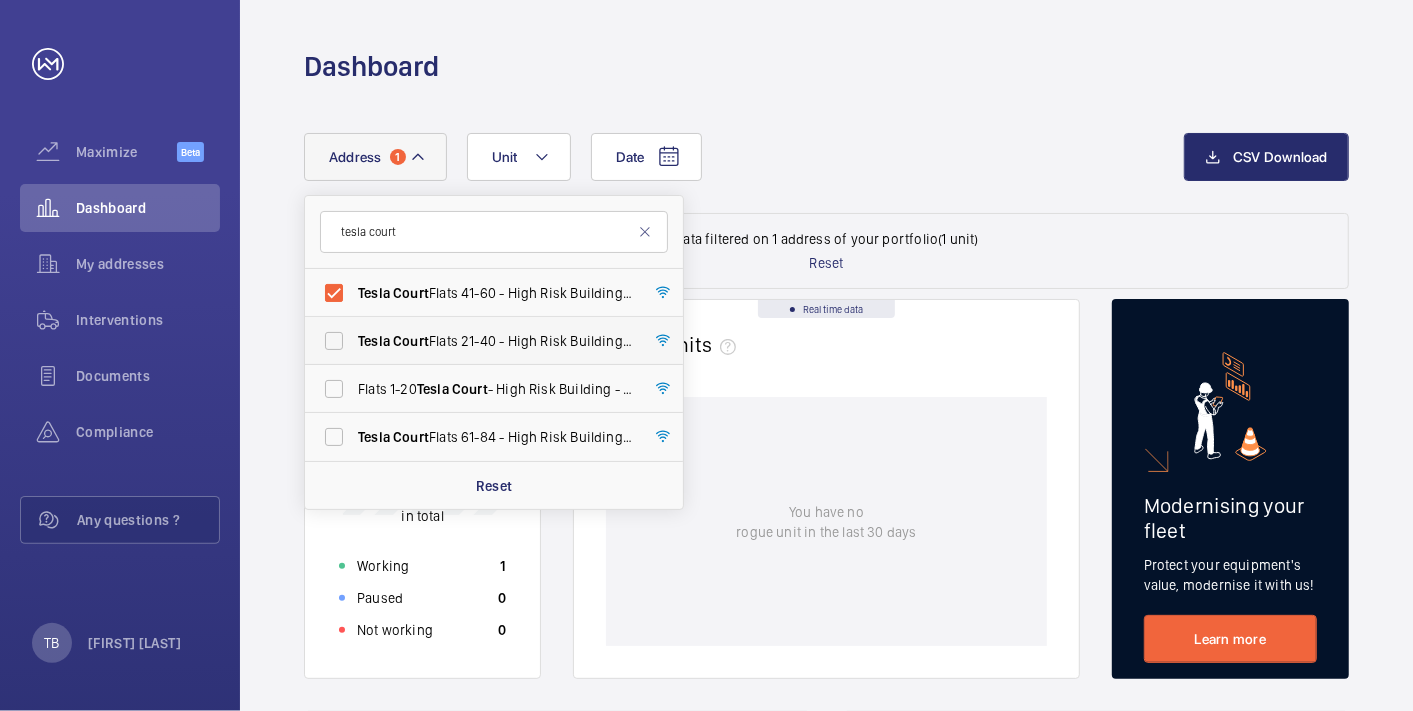 click on "[BUILDING_NAME]   Court  Flats 21-40 - High Risk Building -  [BUILDING_NAME]   Court  Flats 21-40, [CITY] [POSTCODE]" at bounding box center [479, 341] 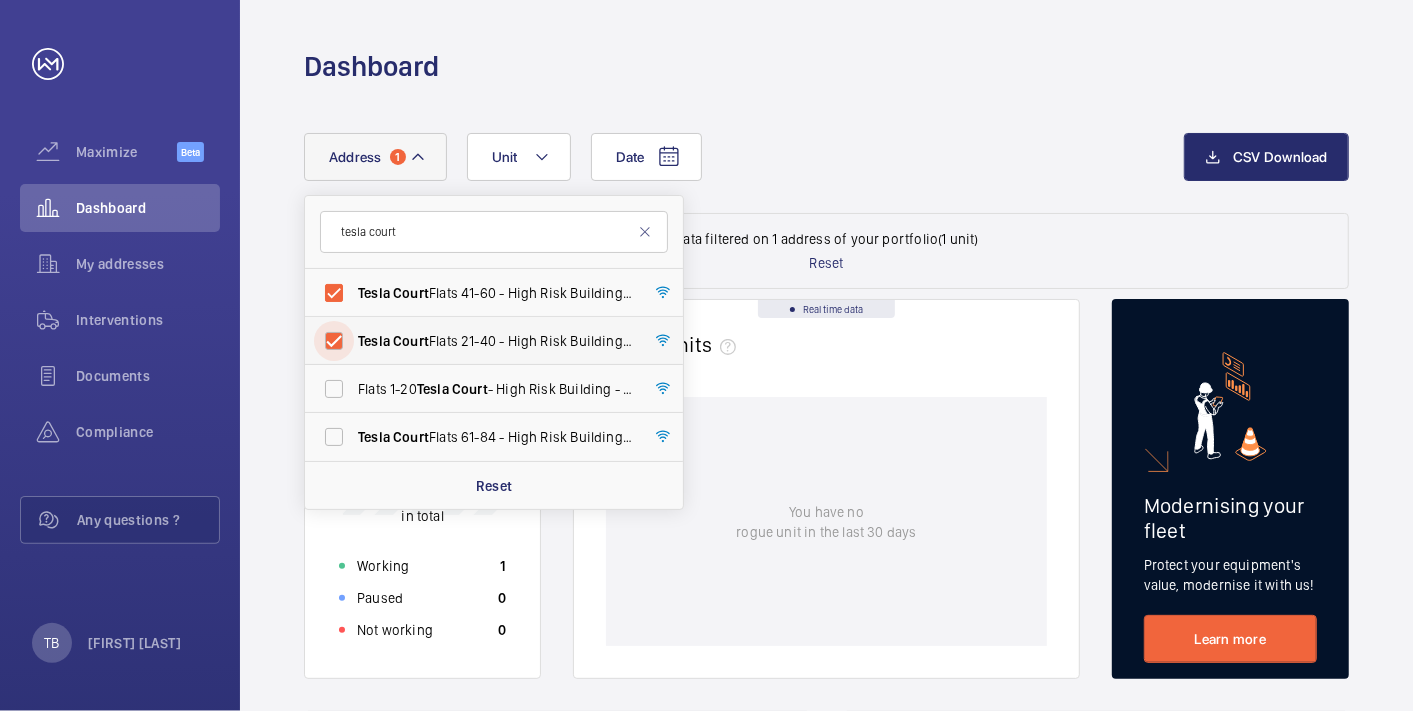 checkbox on "true" 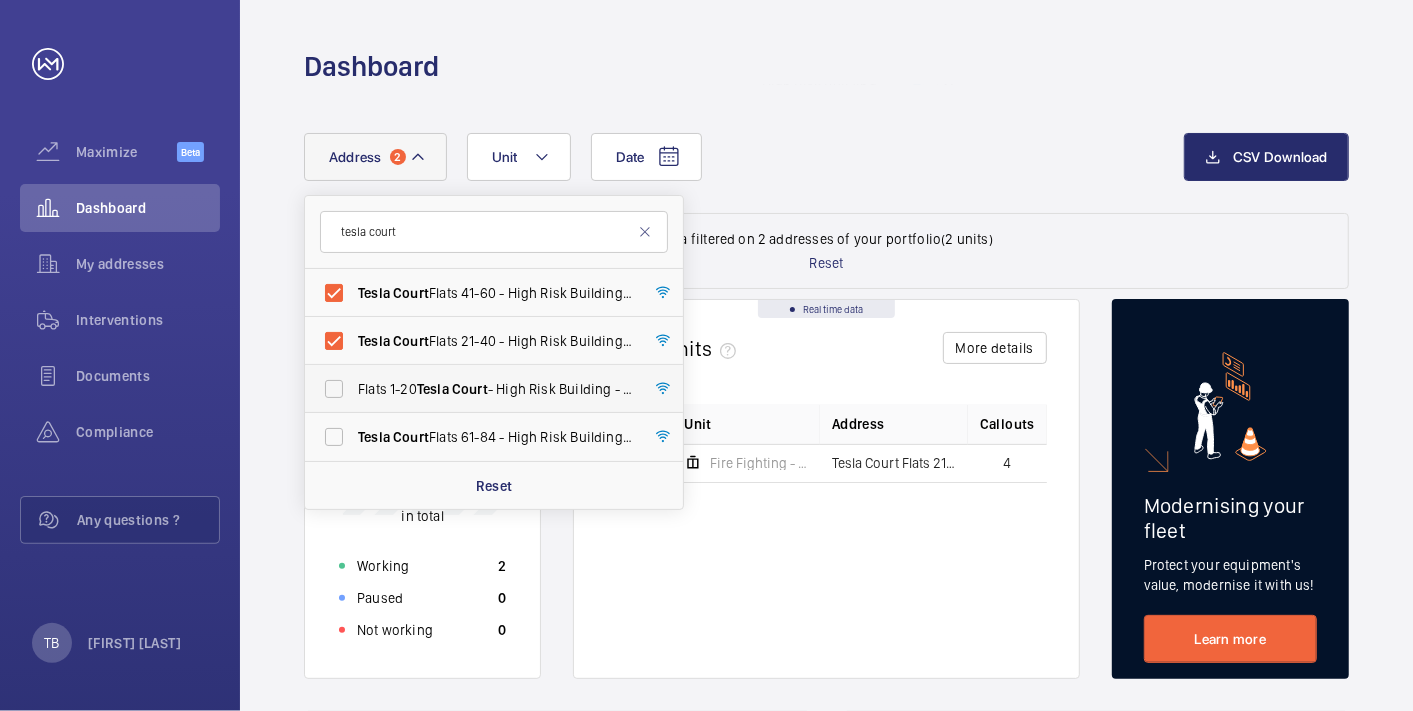 click on "Court" at bounding box center [470, 389] 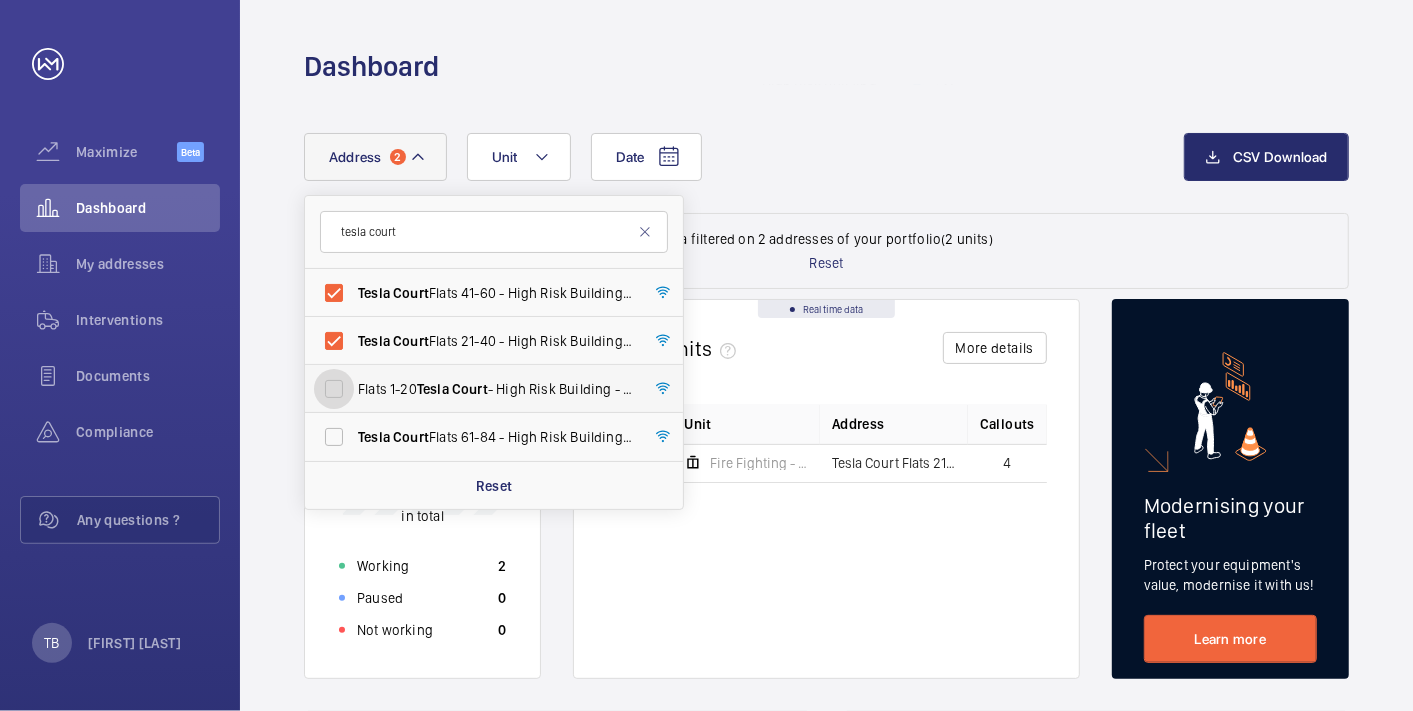 click on "Flats 1-20 [BUILDING_NAME]   Court  - High Risk Building - Flats 1-20 [BUILDING_NAME]   Court , [CITY] [POSTCODE]" at bounding box center (334, 389) 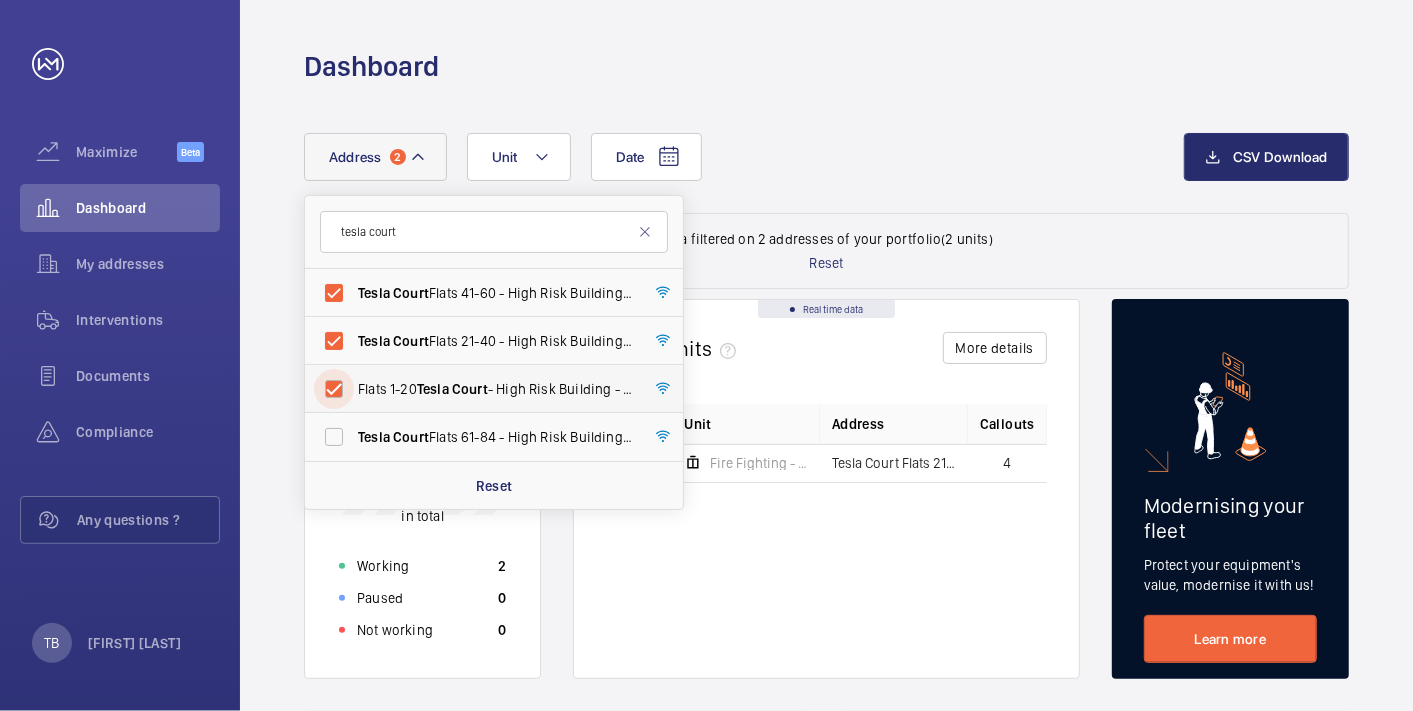 checkbox on "true" 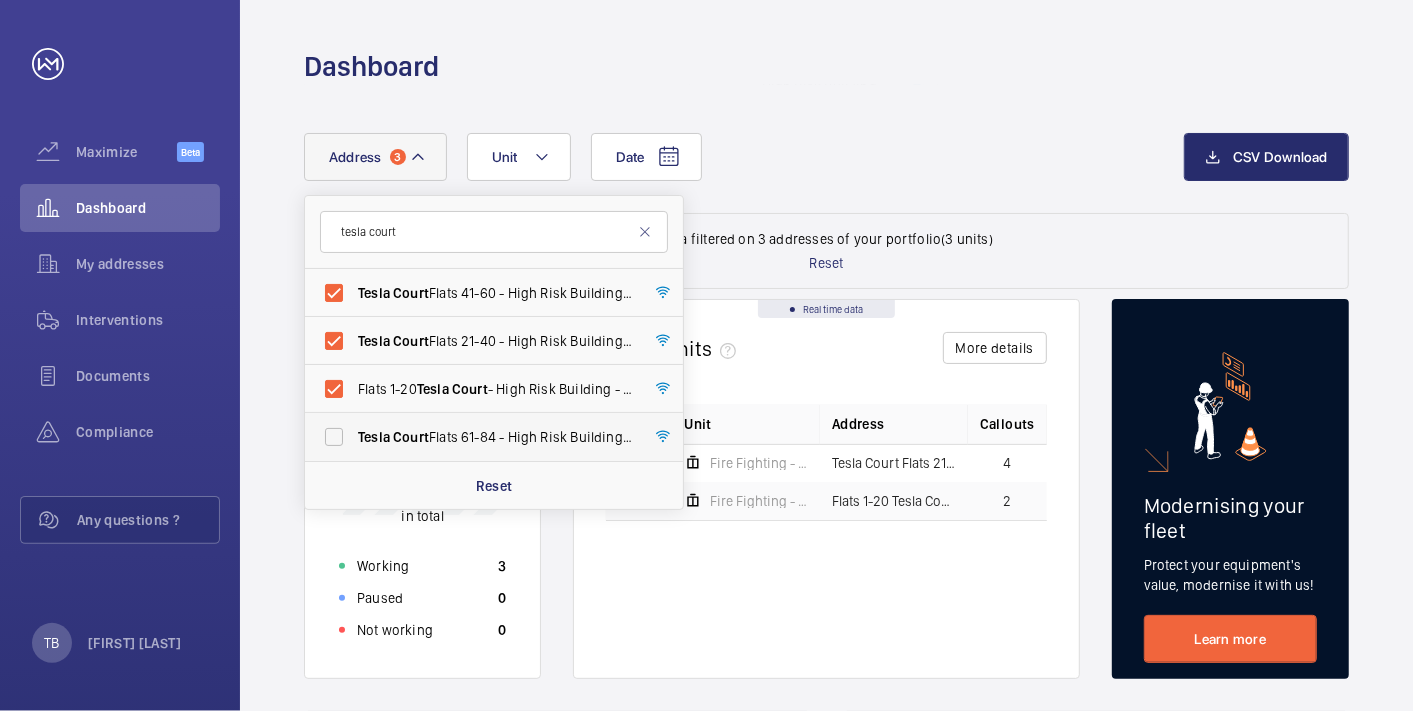 click on "[BUILDING_NAME] Flats 61-84 - High Risk Building - [BUILDING_NAME] Flats 61-84, [CITY] [POSTCODE]" at bounding box center [495, 437] 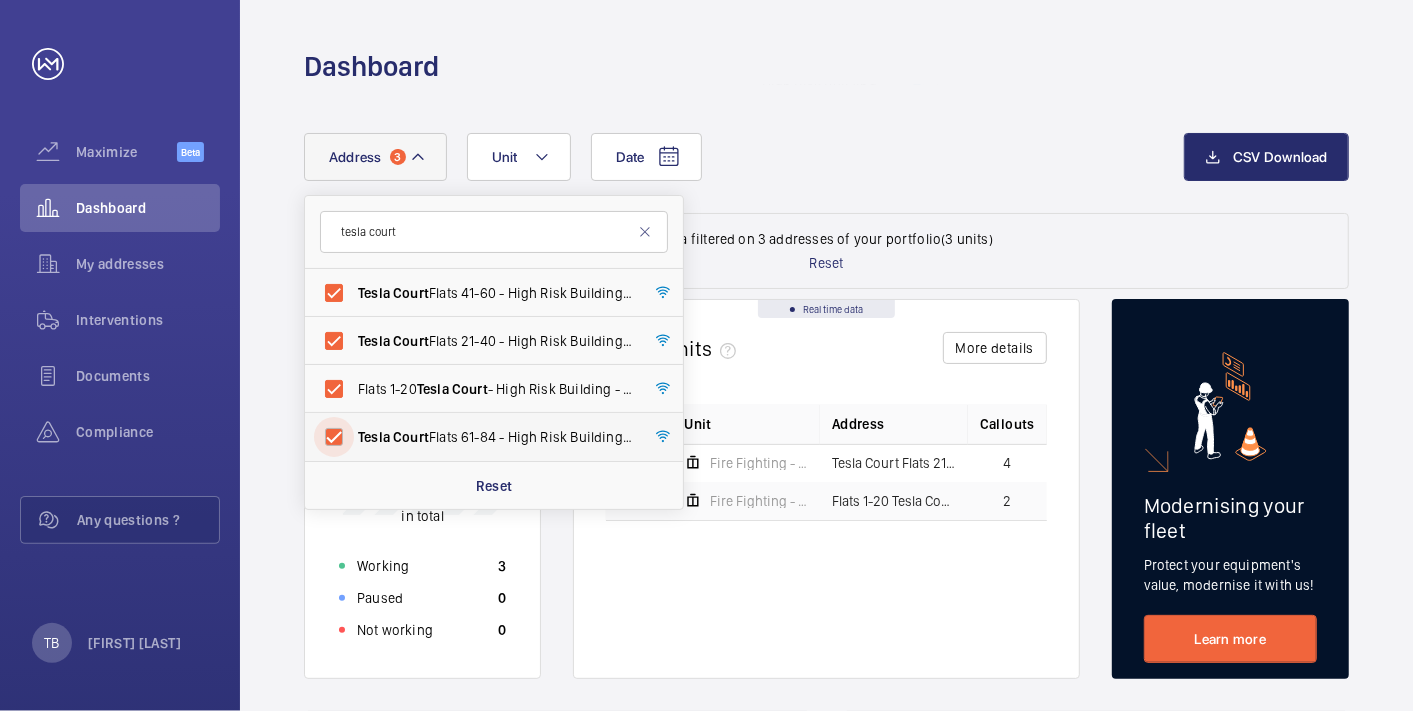 checkbox on "true" 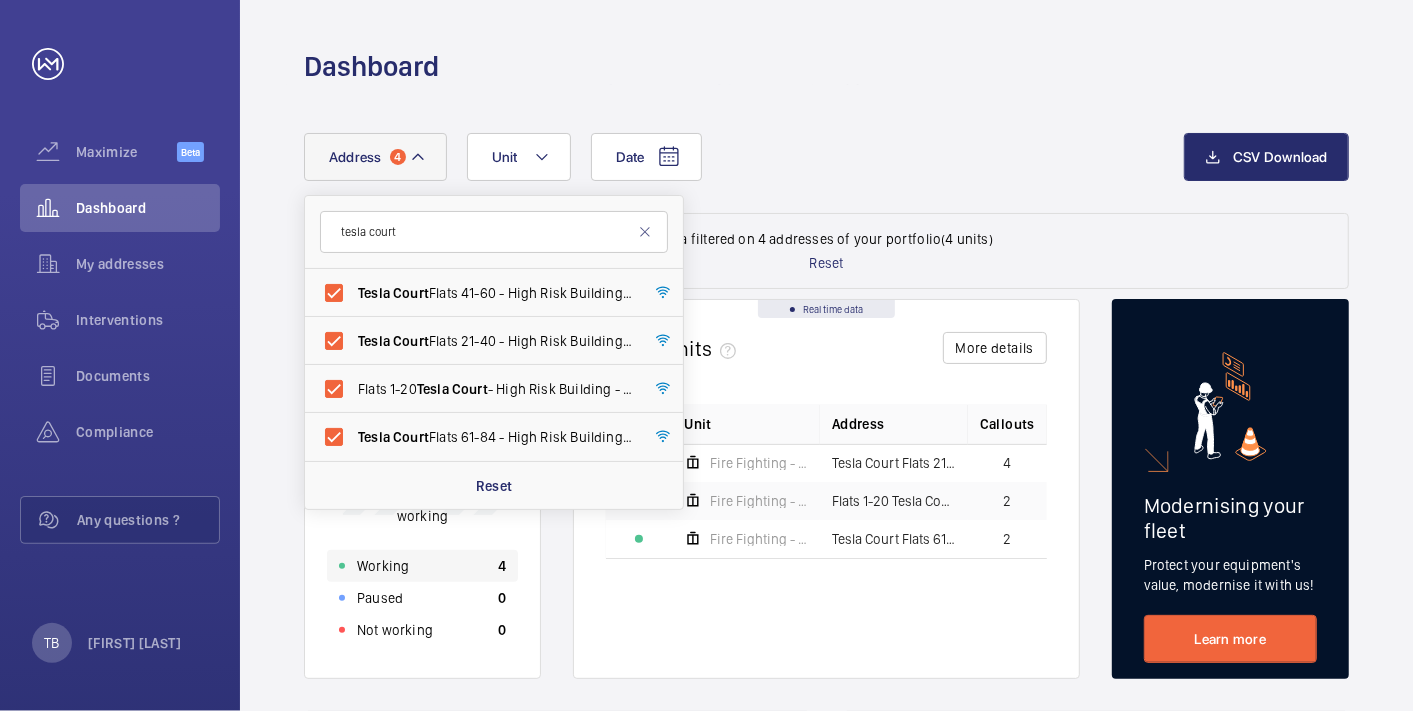 click on "Working 4" 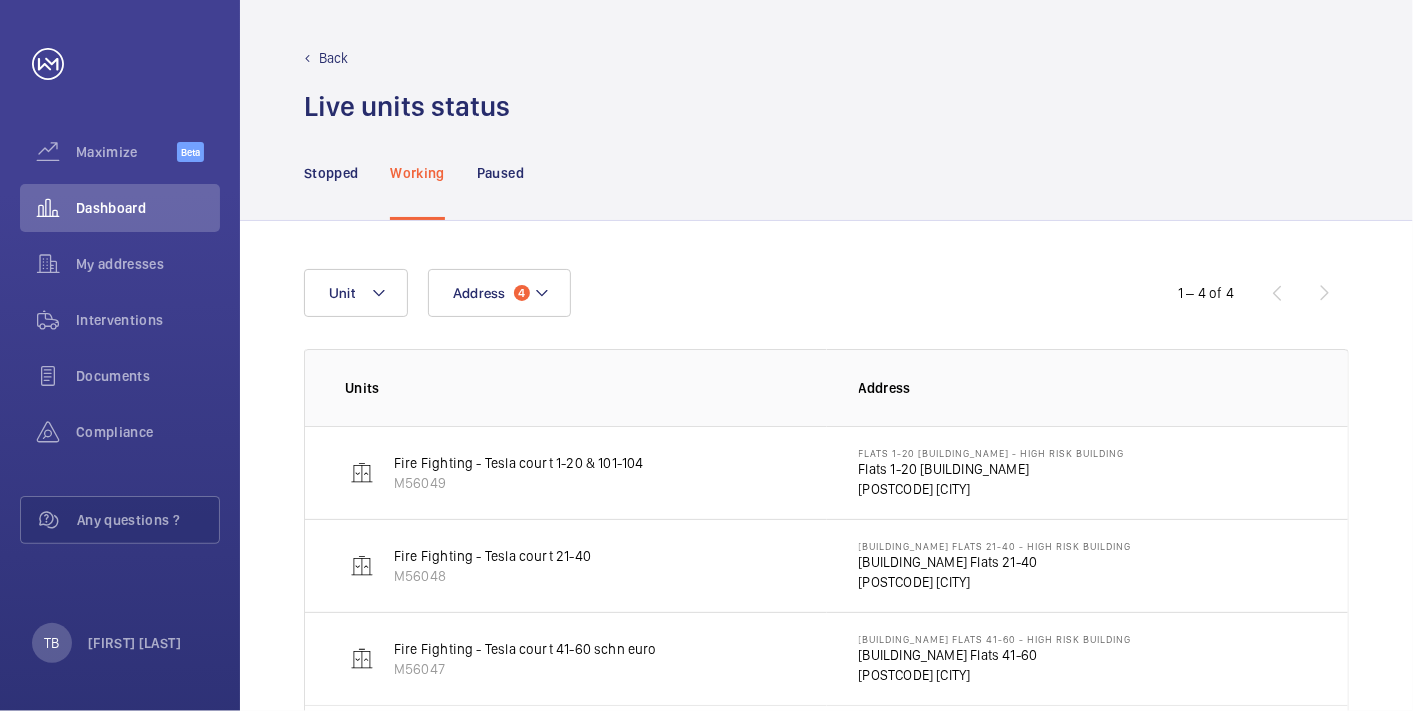 scroll, scrollTop: 133, scrollLeft: 0, axis: vertical 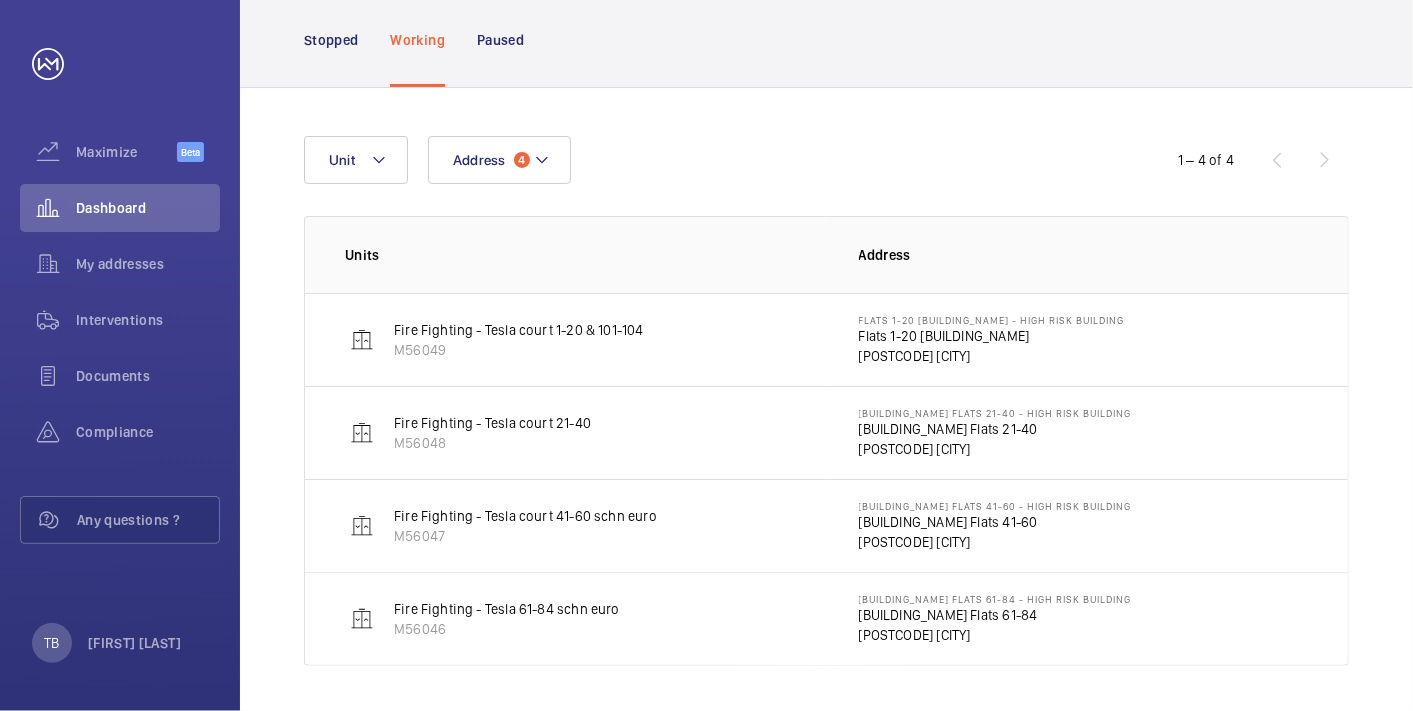click on "[POSTCODE] [CITY]" 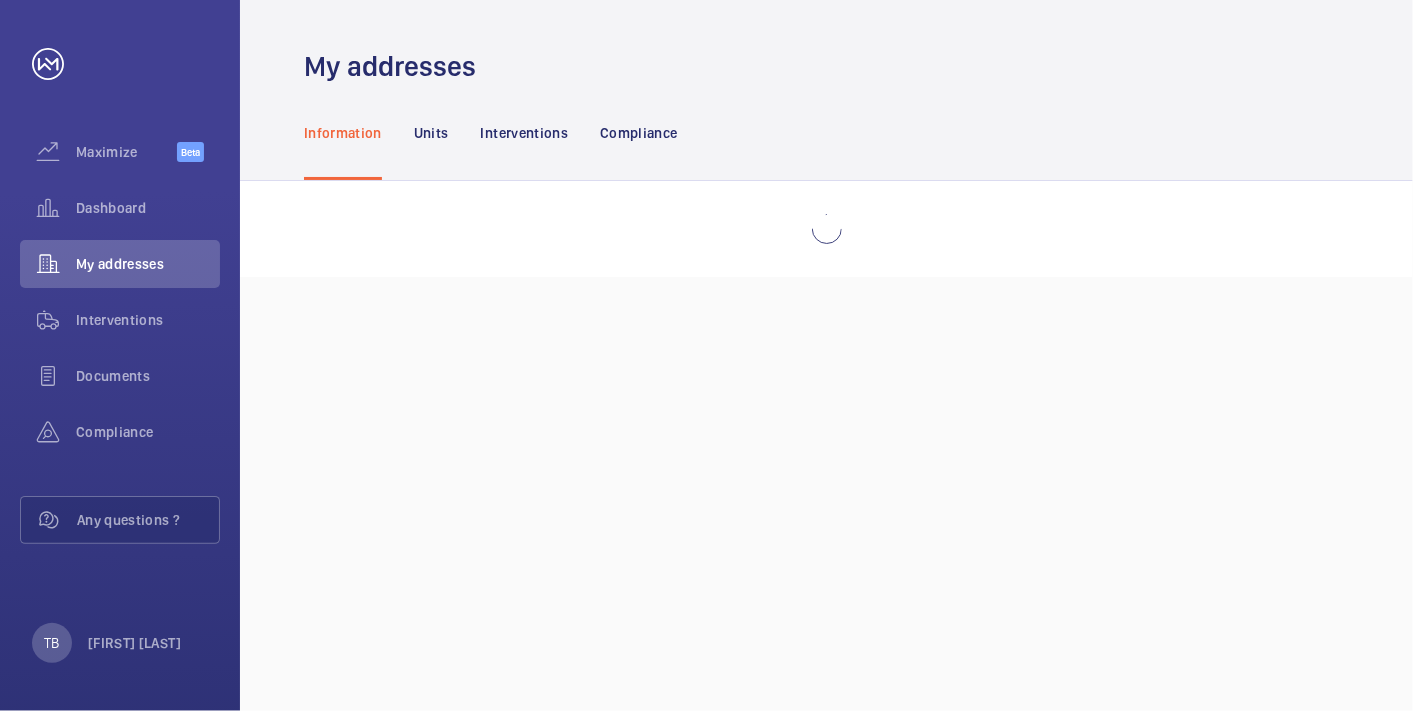 scroll, scrollTop: 0, scrollLeft: 0, axis: both 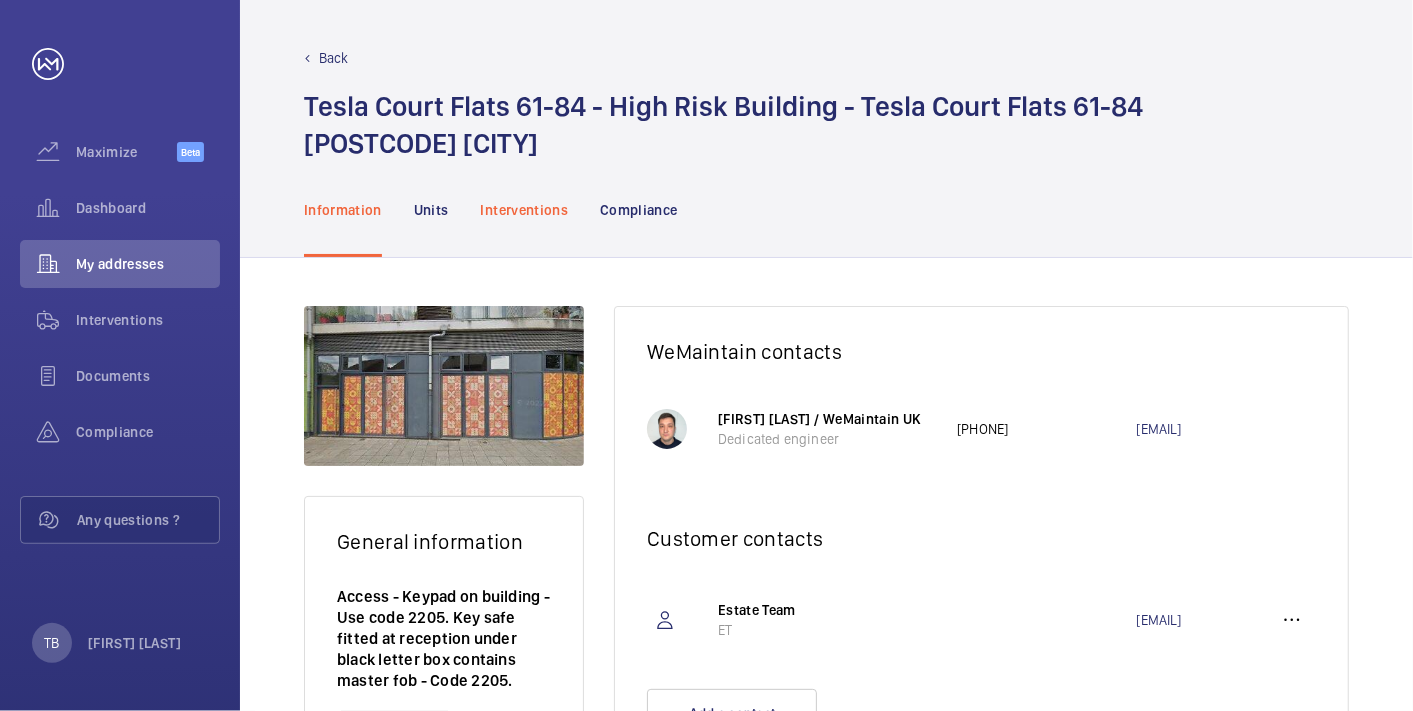 click on "Interventions" 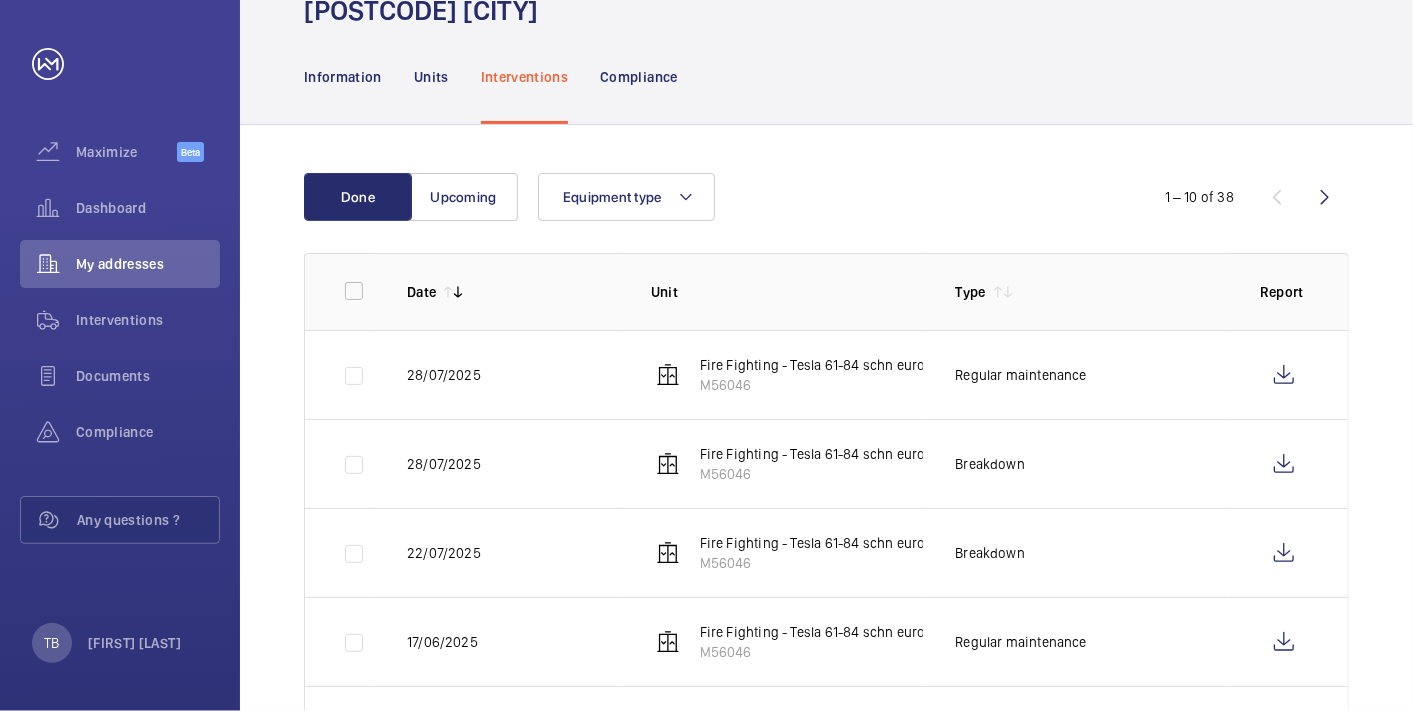 scroll, scrollTop: 135, scrollLeft: 0, axis: vertical 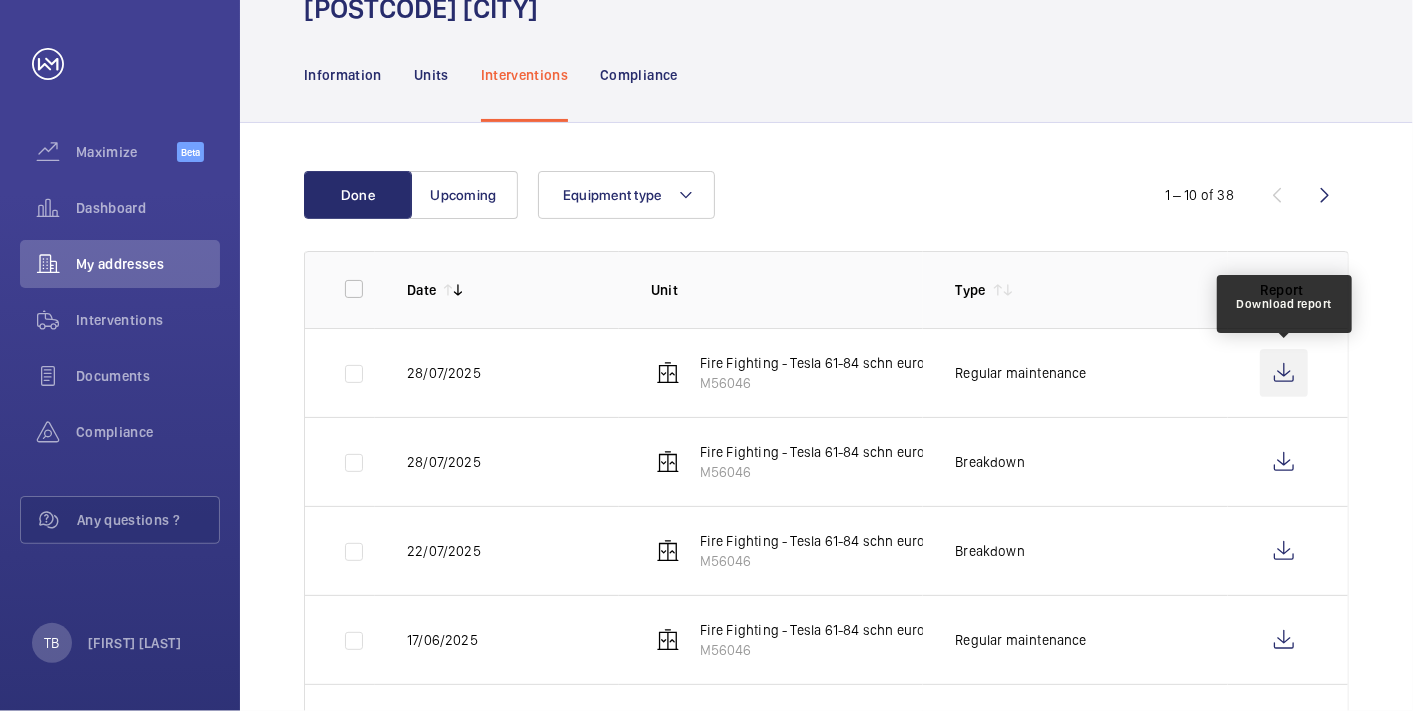 click 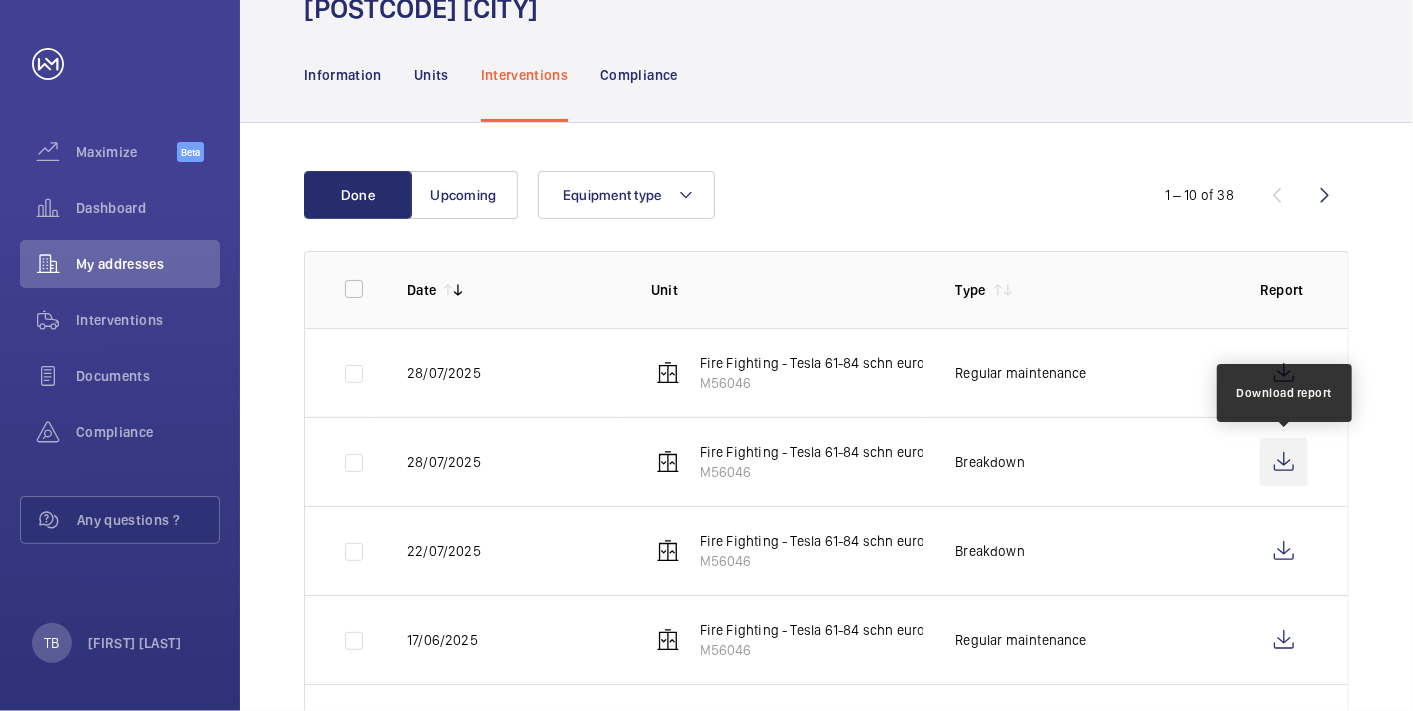 click 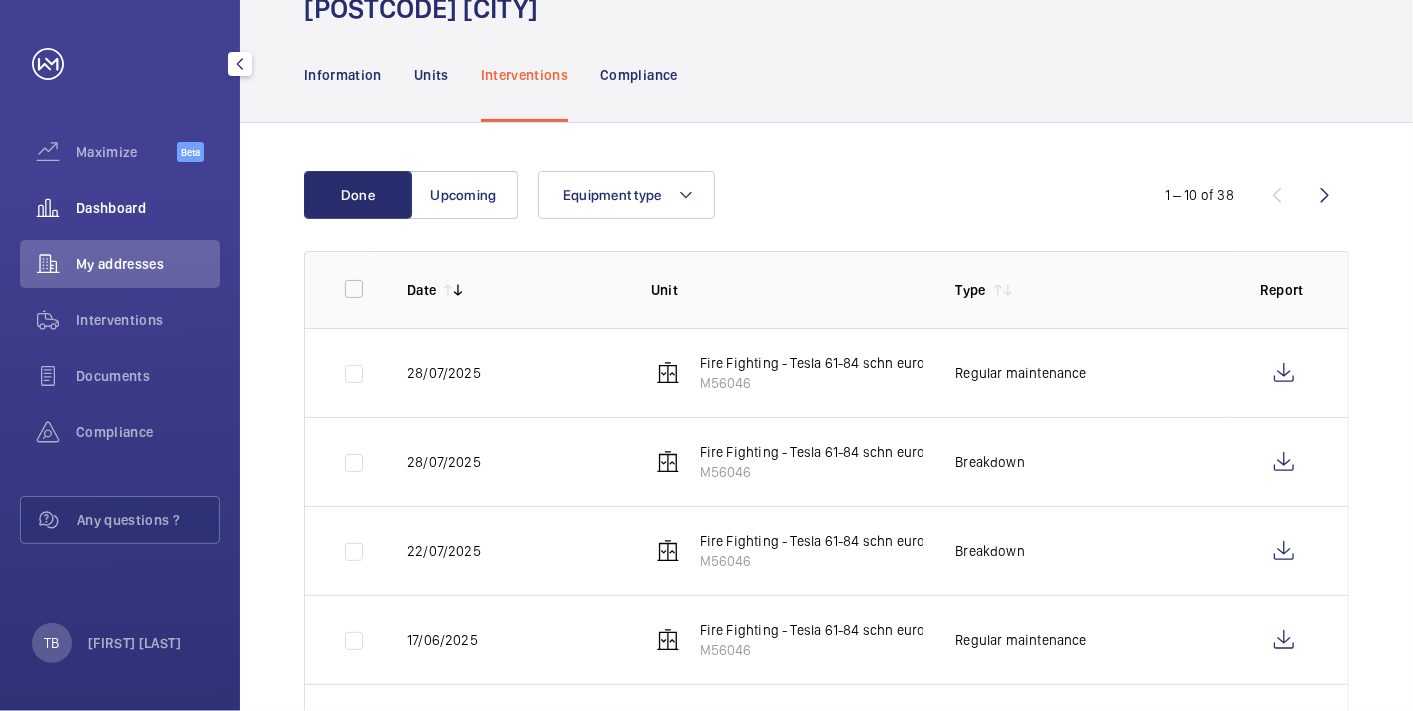 click on "Dashboard" 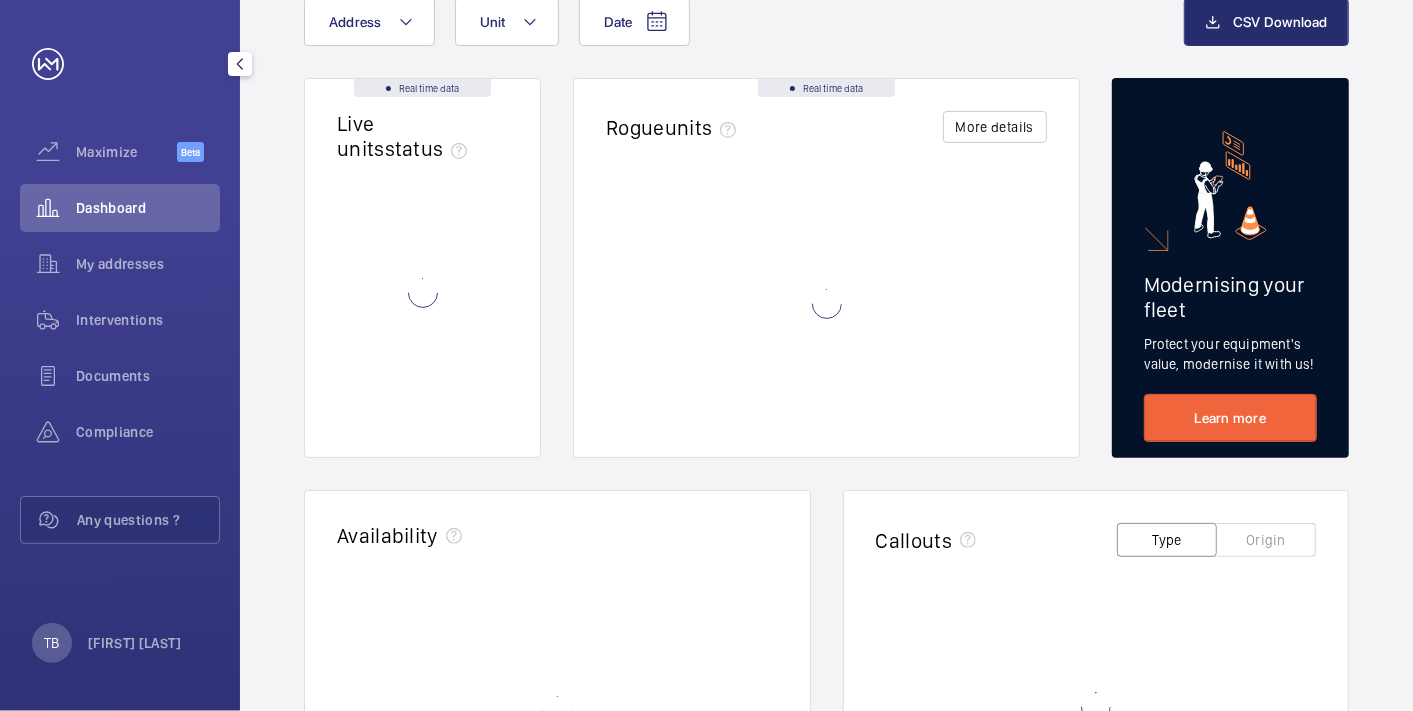 scroll, scrollTop: 0, scrollLeft: 0, axis: both 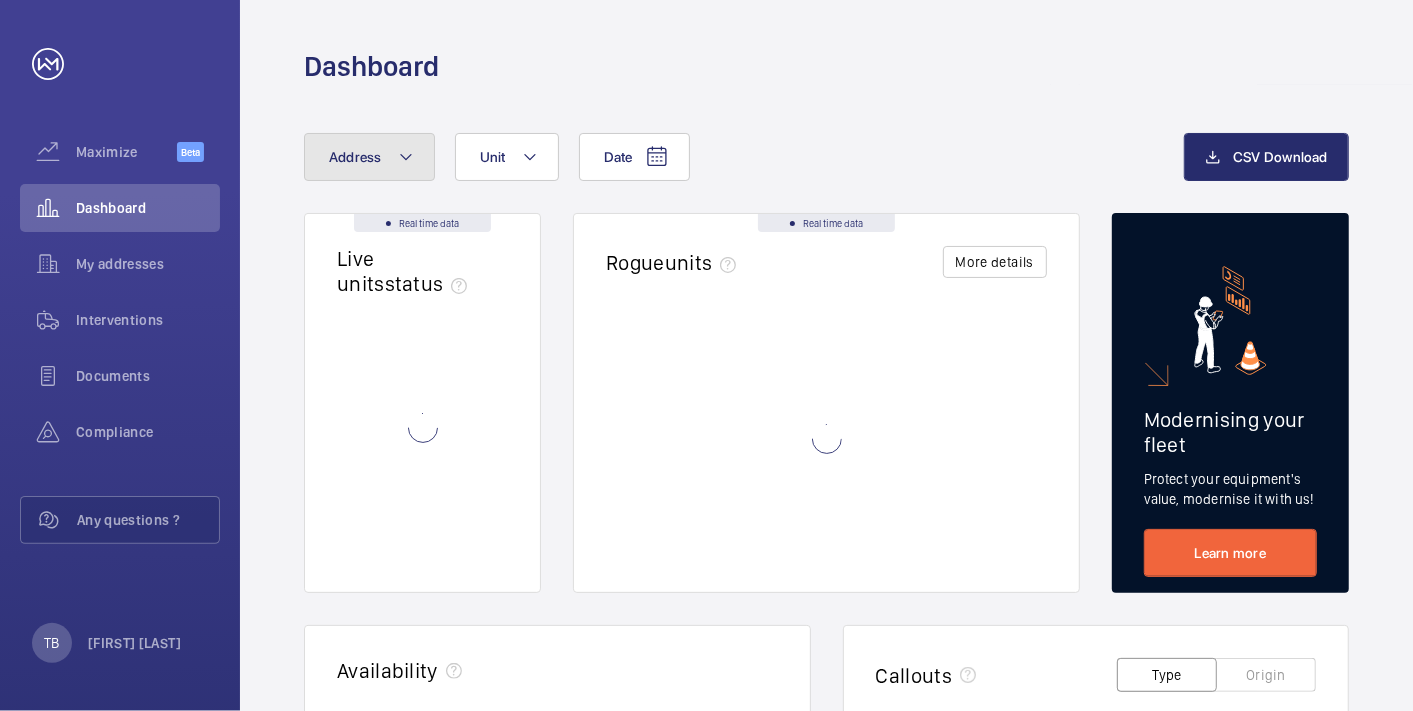 click on "Address" 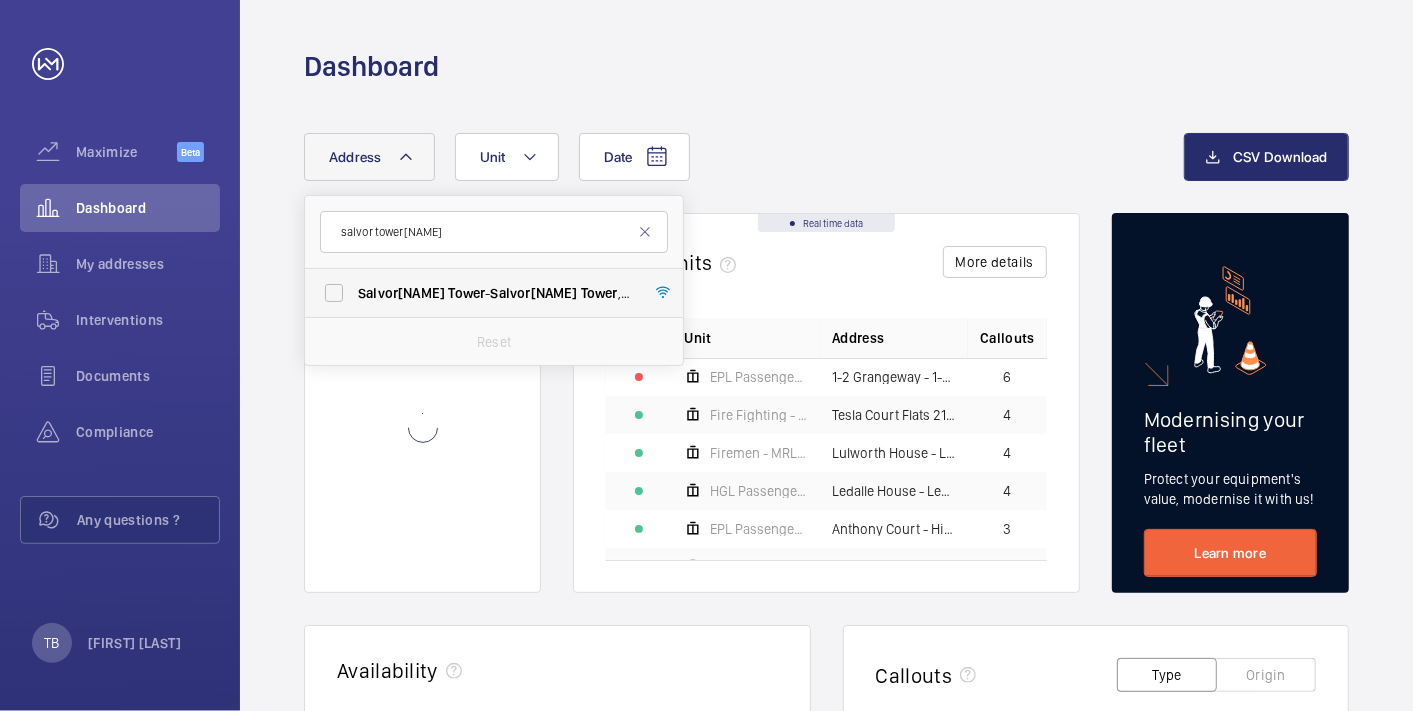 type on "salvor tower[NAME]" 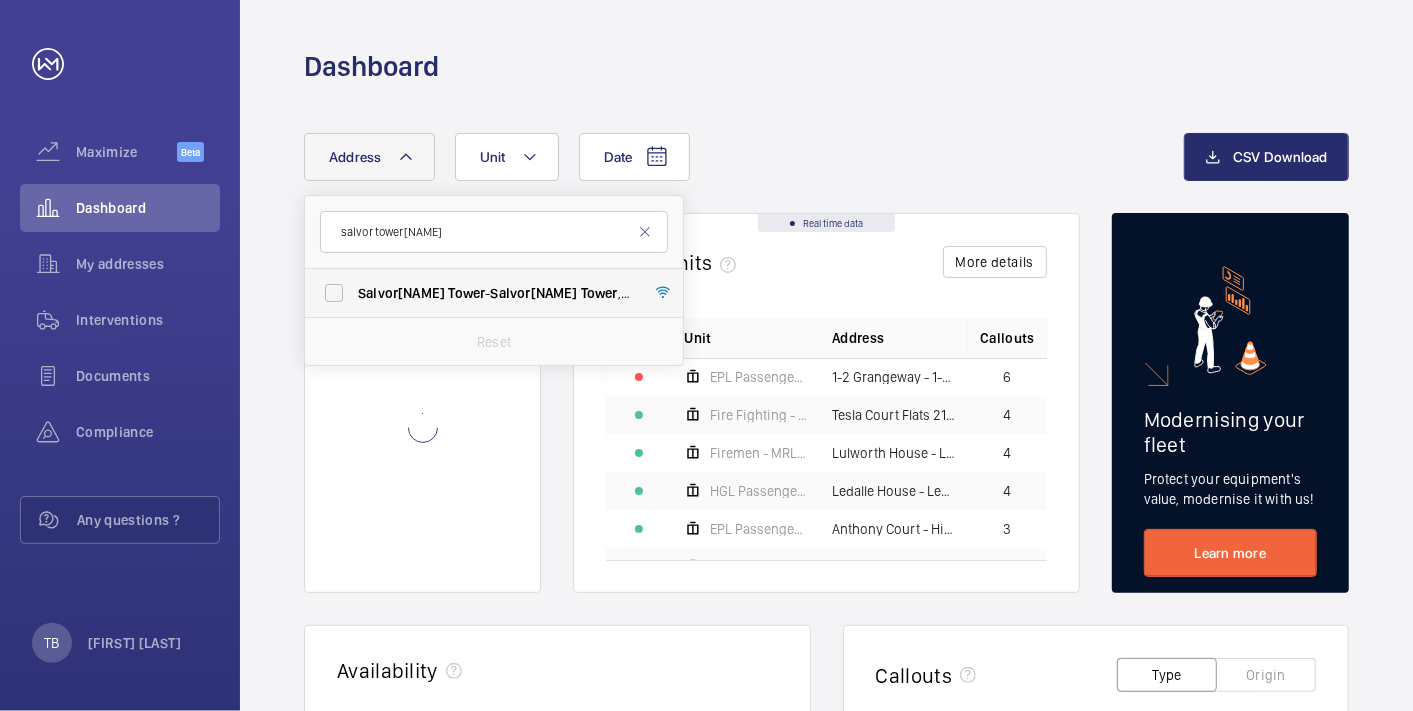 click on "Tower" at bounding box center (466, 293) 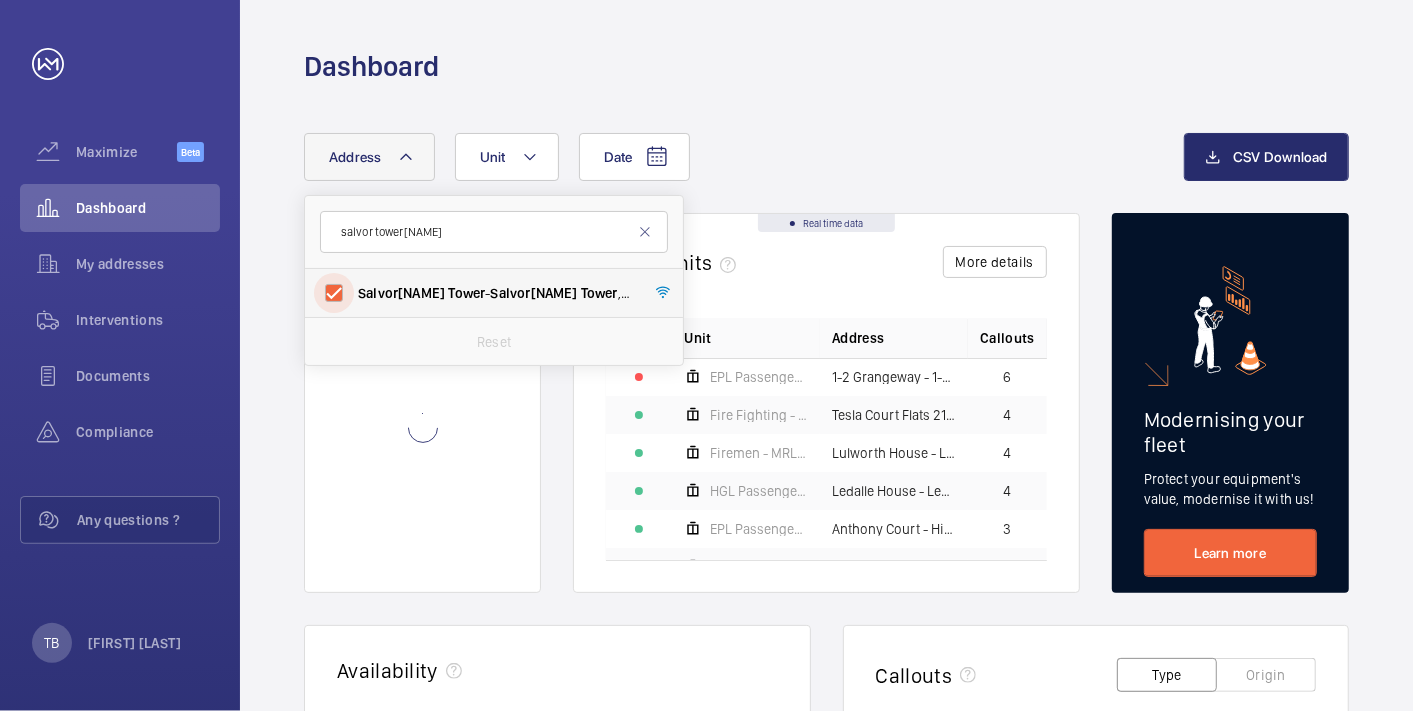 checkbox on "true" 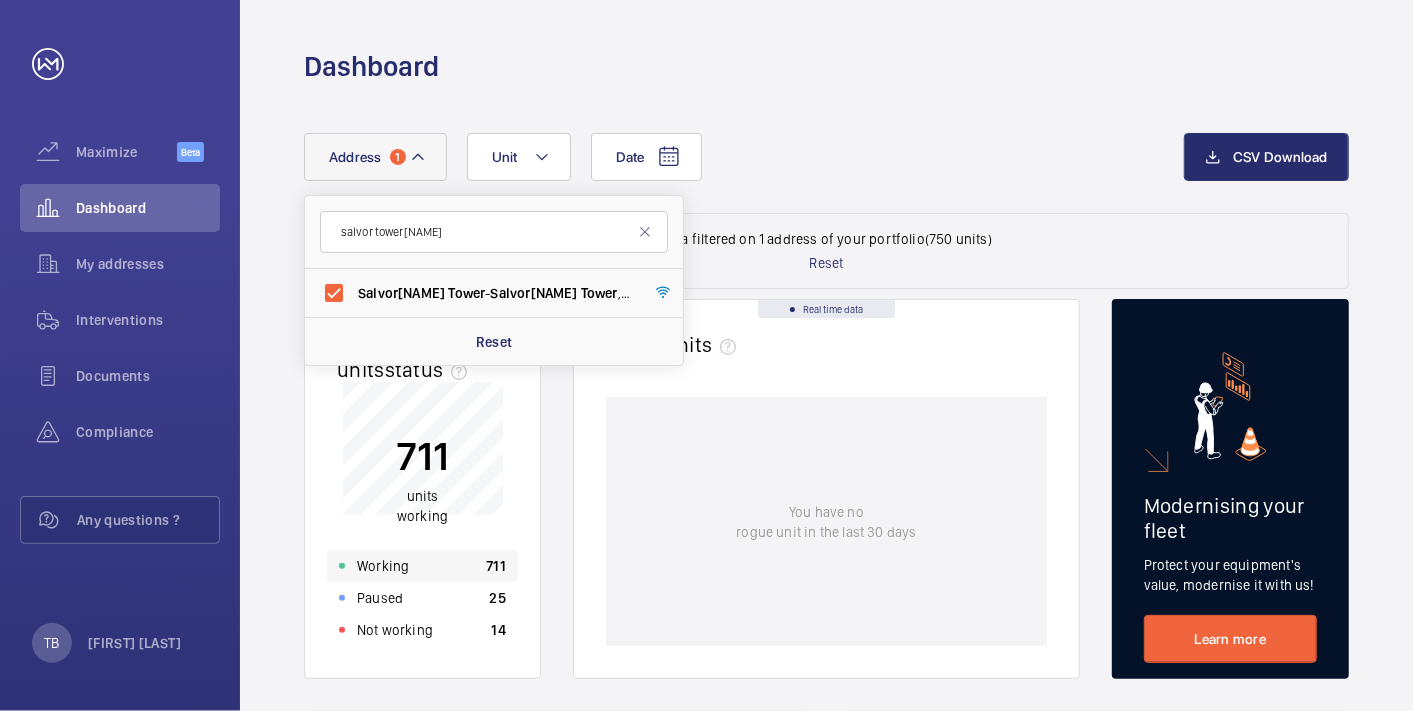 click on "Working 711" 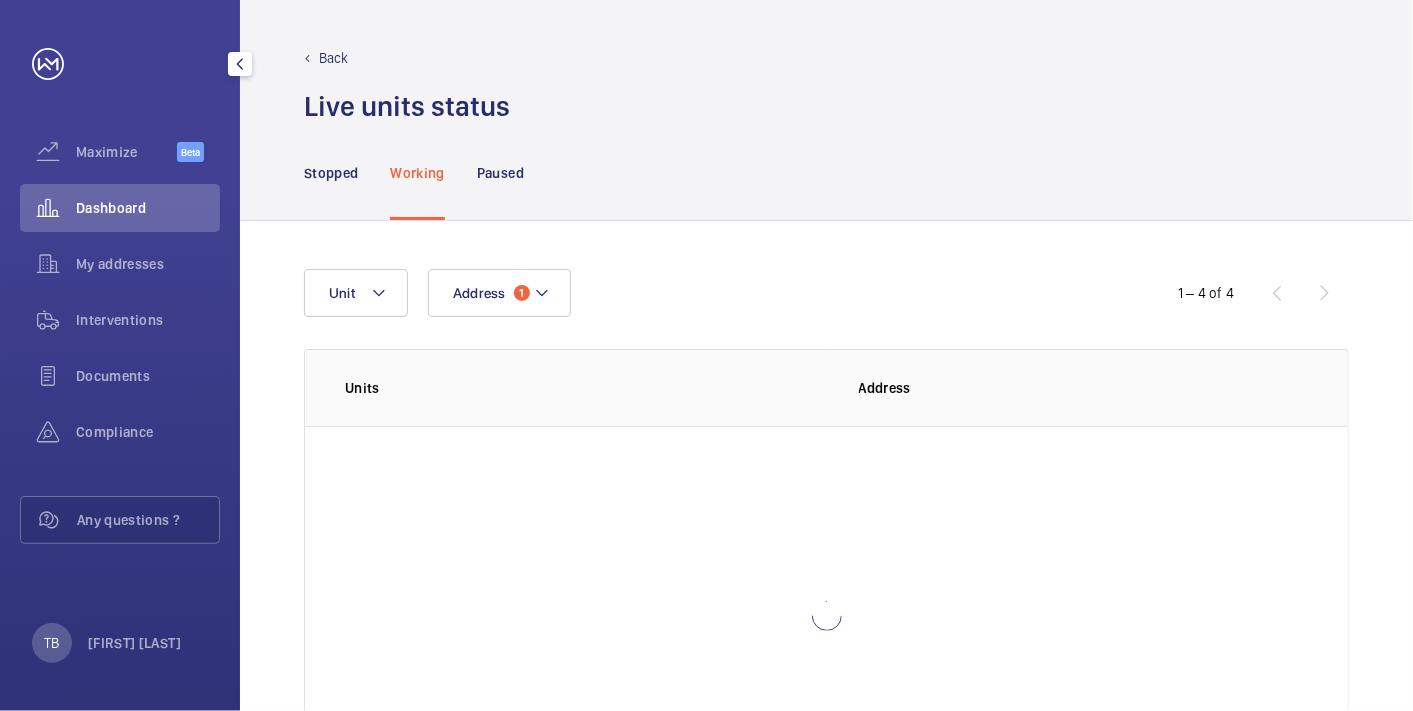 click on "Dashboard" 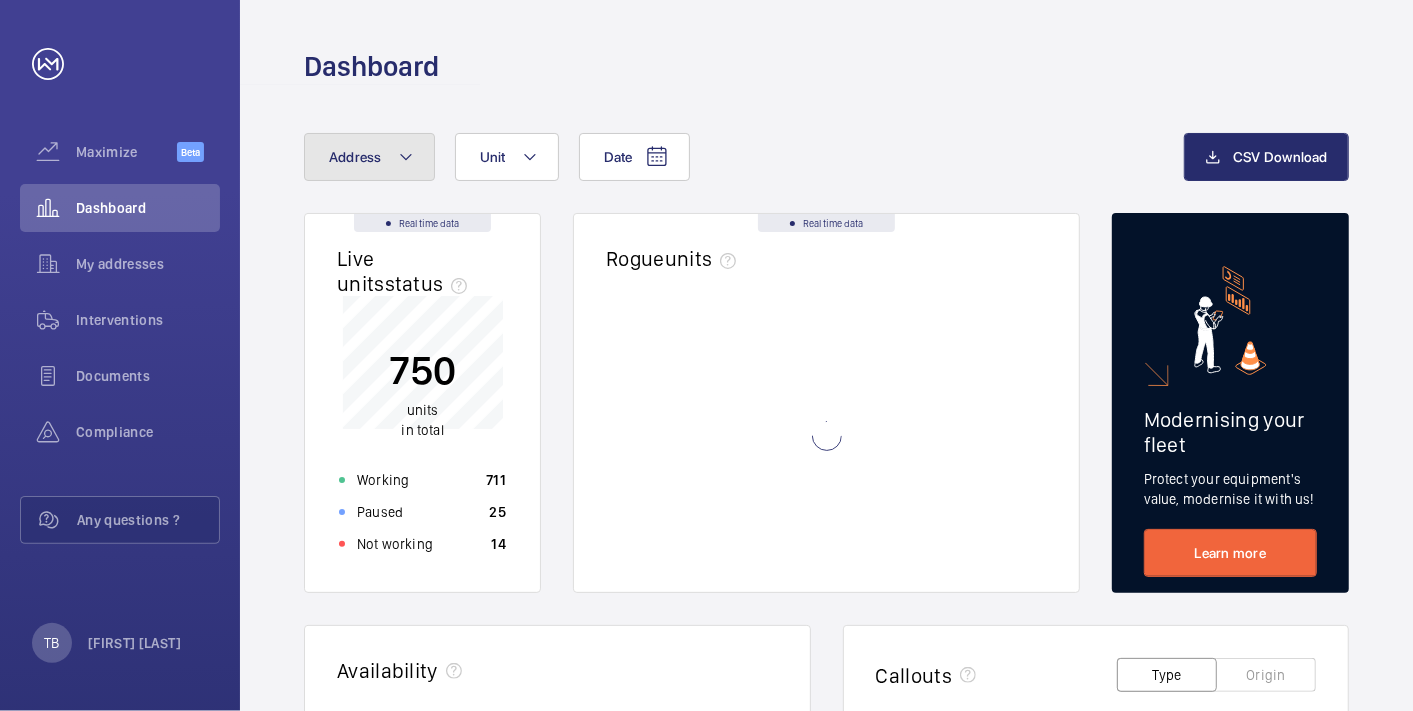 click on "Address" 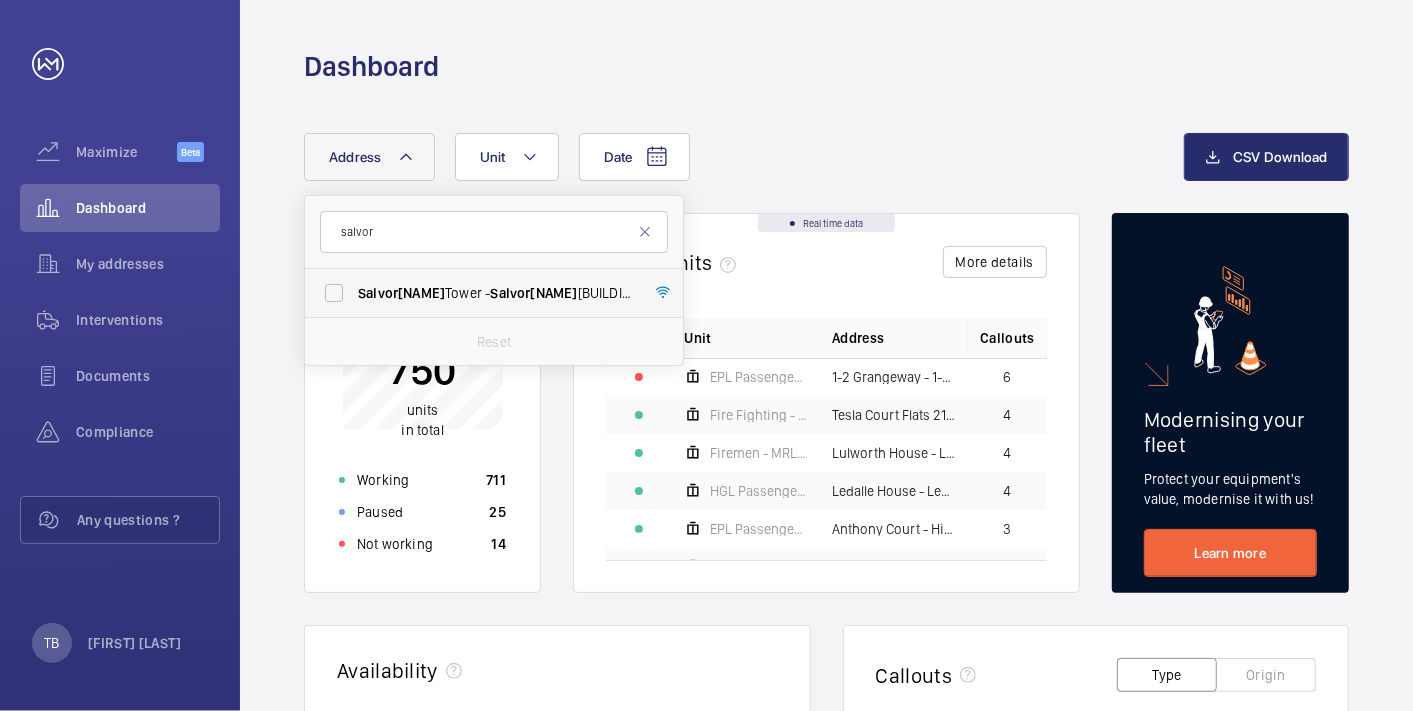 type on "salvor" 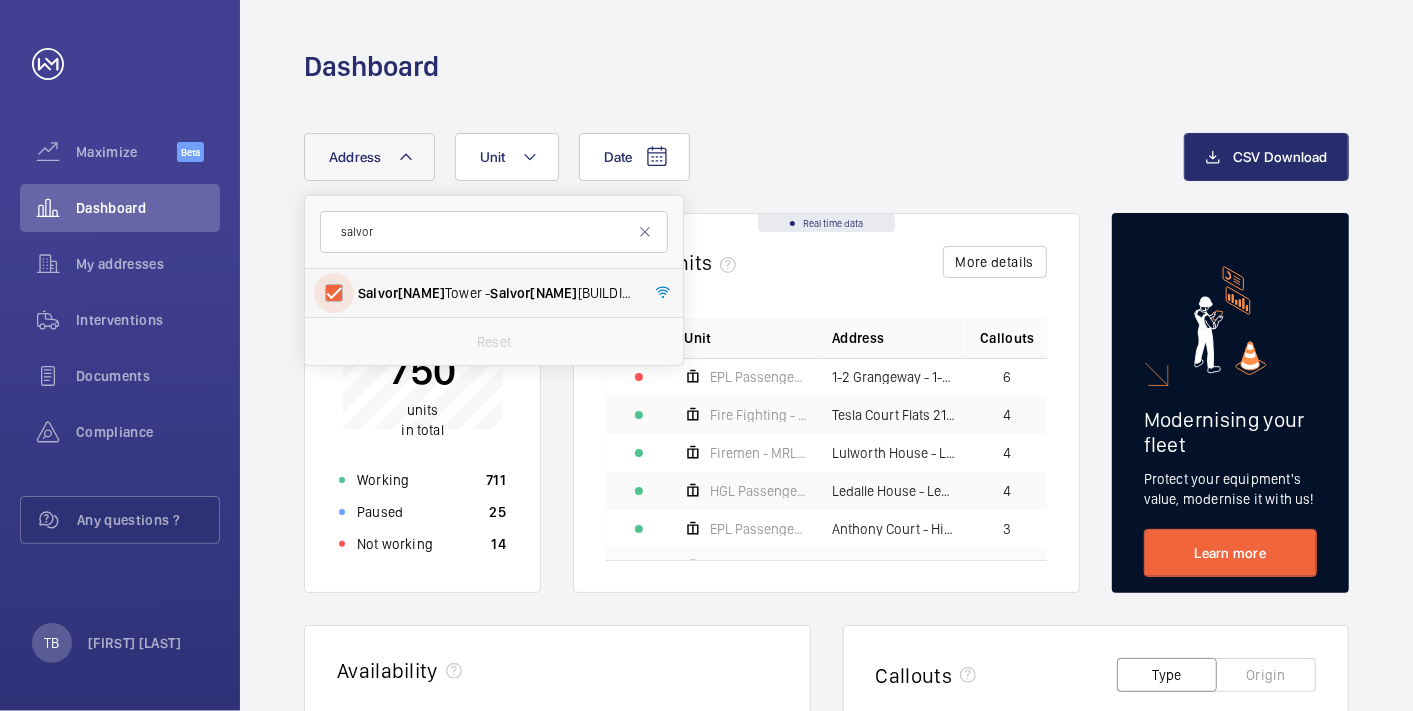 checkbox on "true" 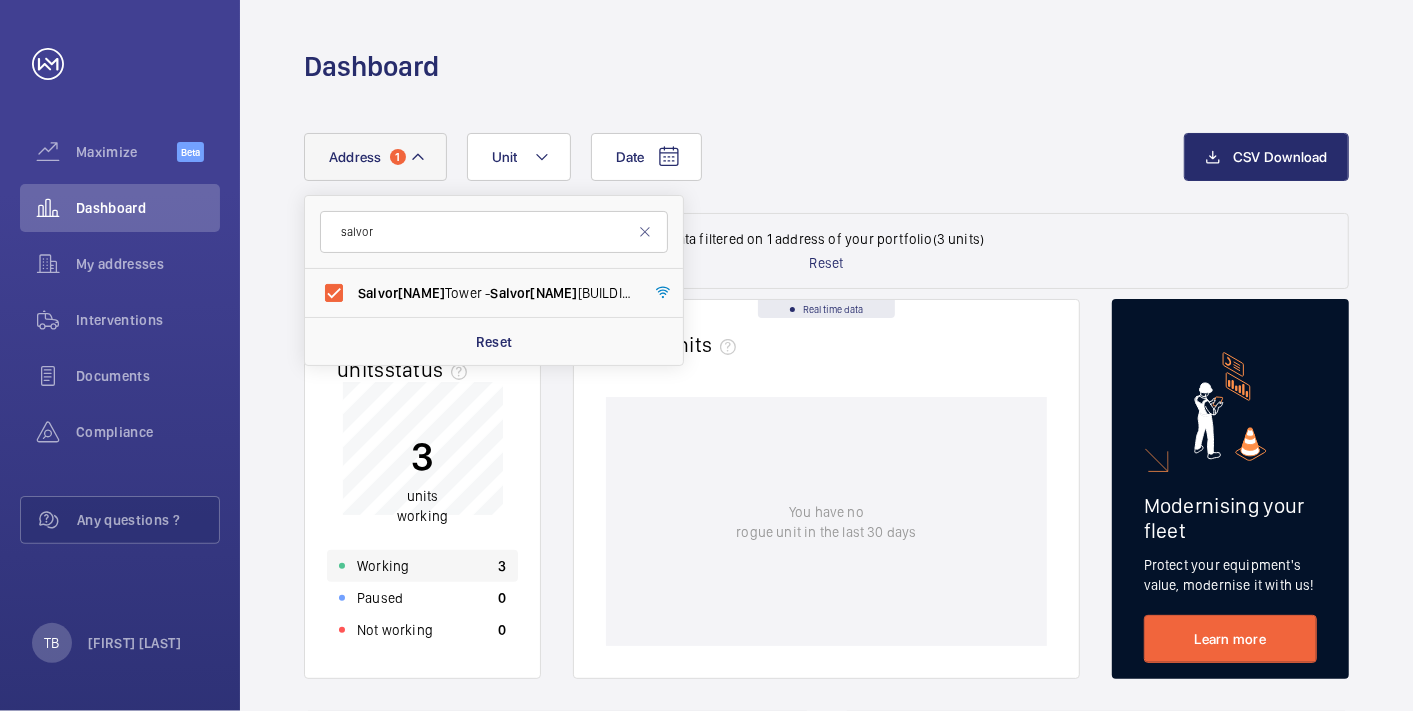 click on "Working 3" 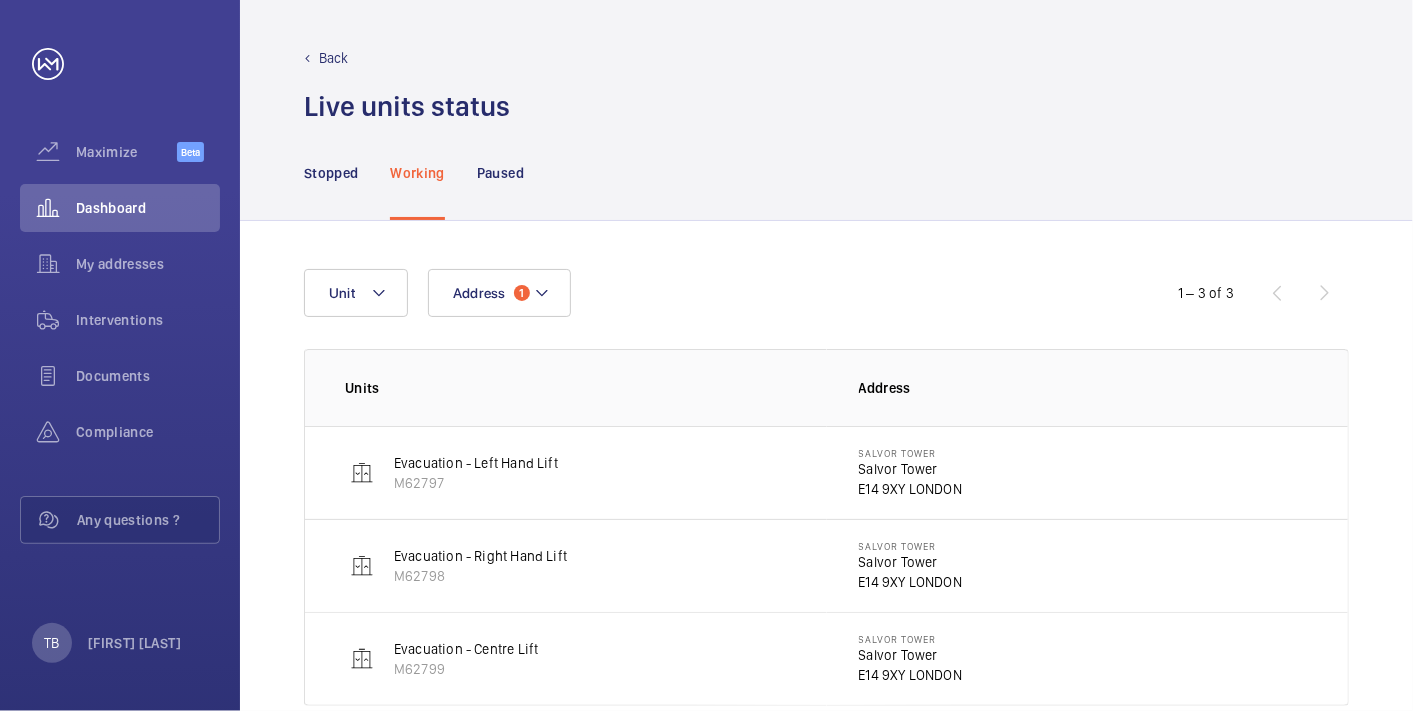 scroll, scrollTop: 40, scrollLeft: 0, axis: vertical 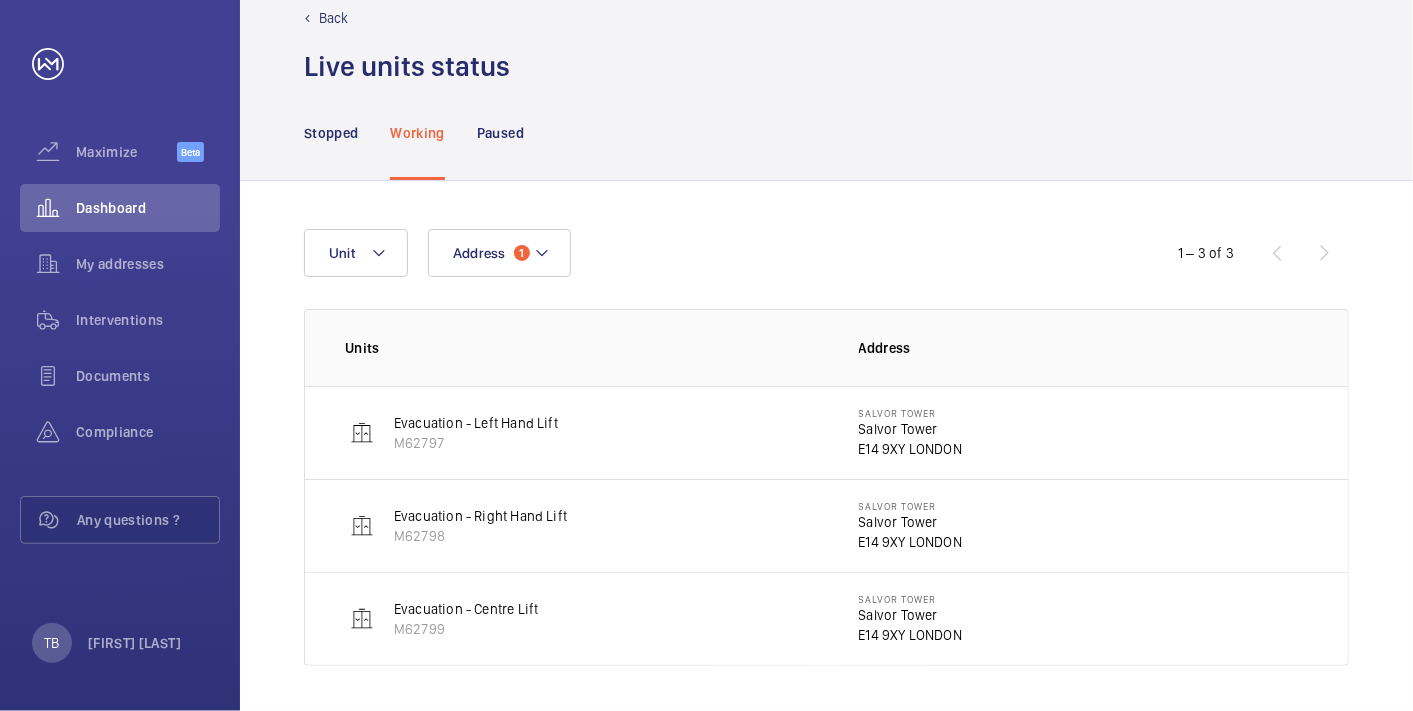 click on "E14 9XY LONDON" 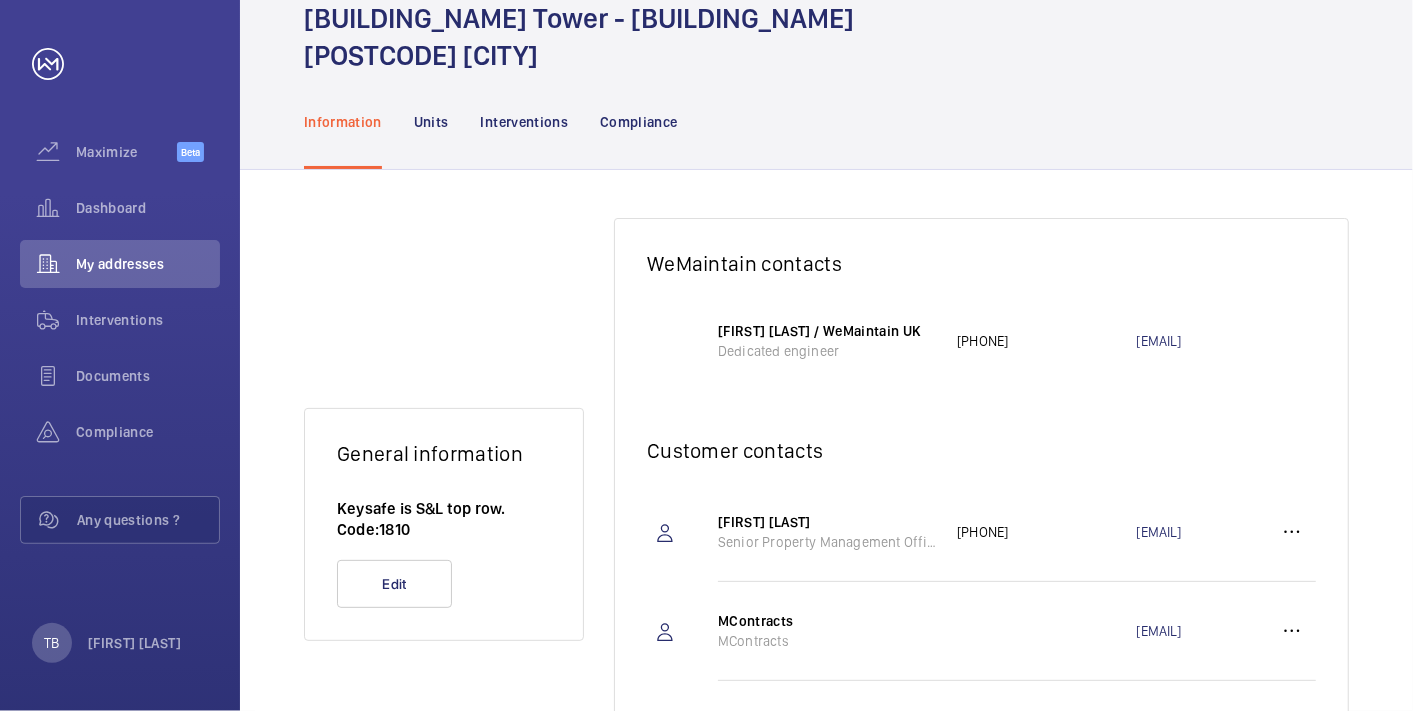 scroll, scrollTop: 88, scrollLeft: 0, axis: vertical 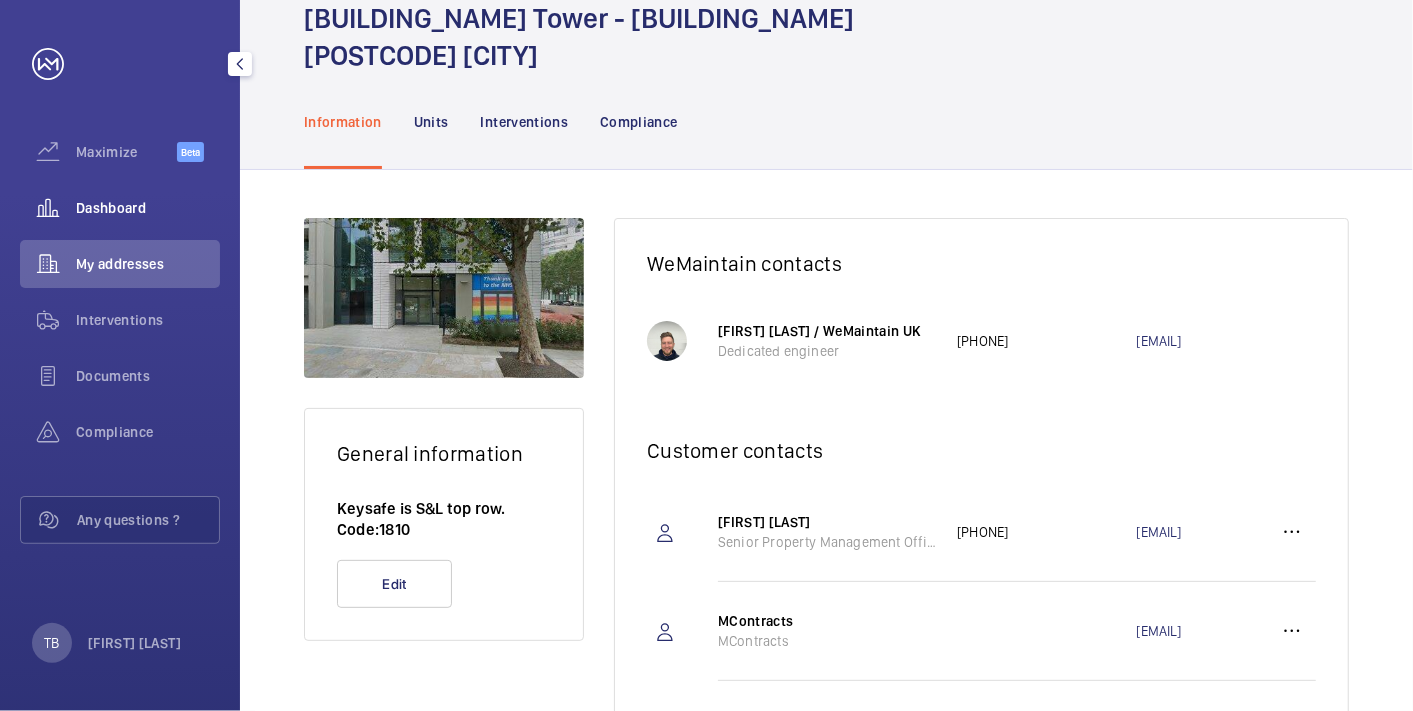 click on "Dashboard" 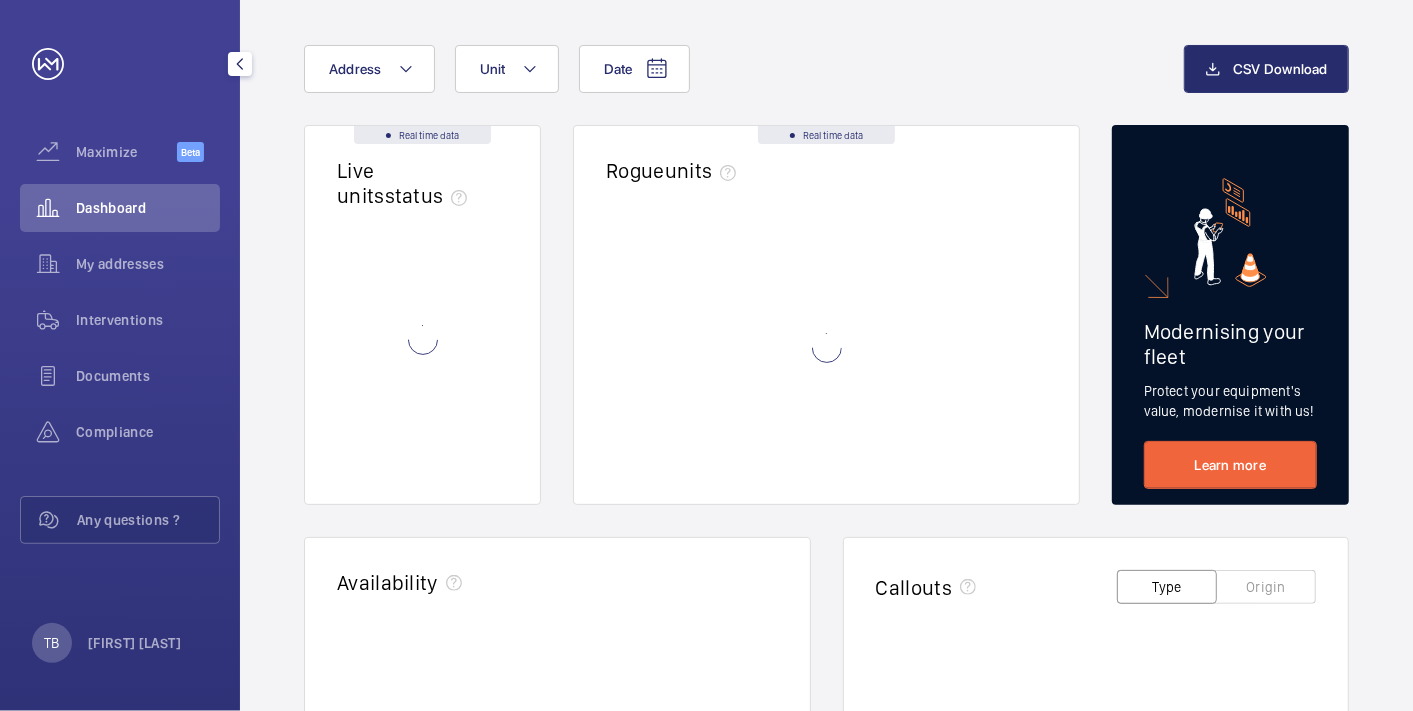 scroll, scrollTop: 0, scrollLeft: 0, axis: both 